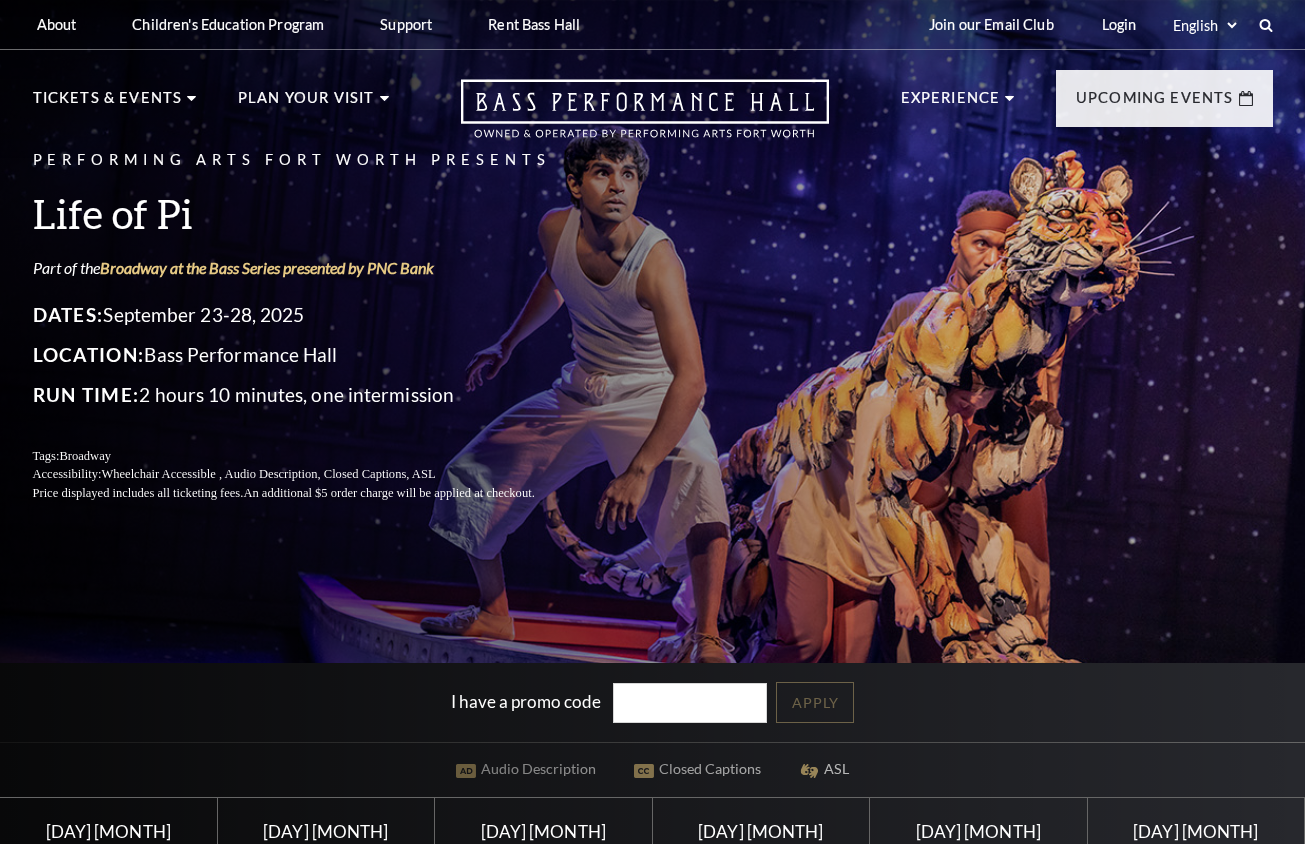 scroll, scrollTop: 0, scrollLeft: 0, axis: both 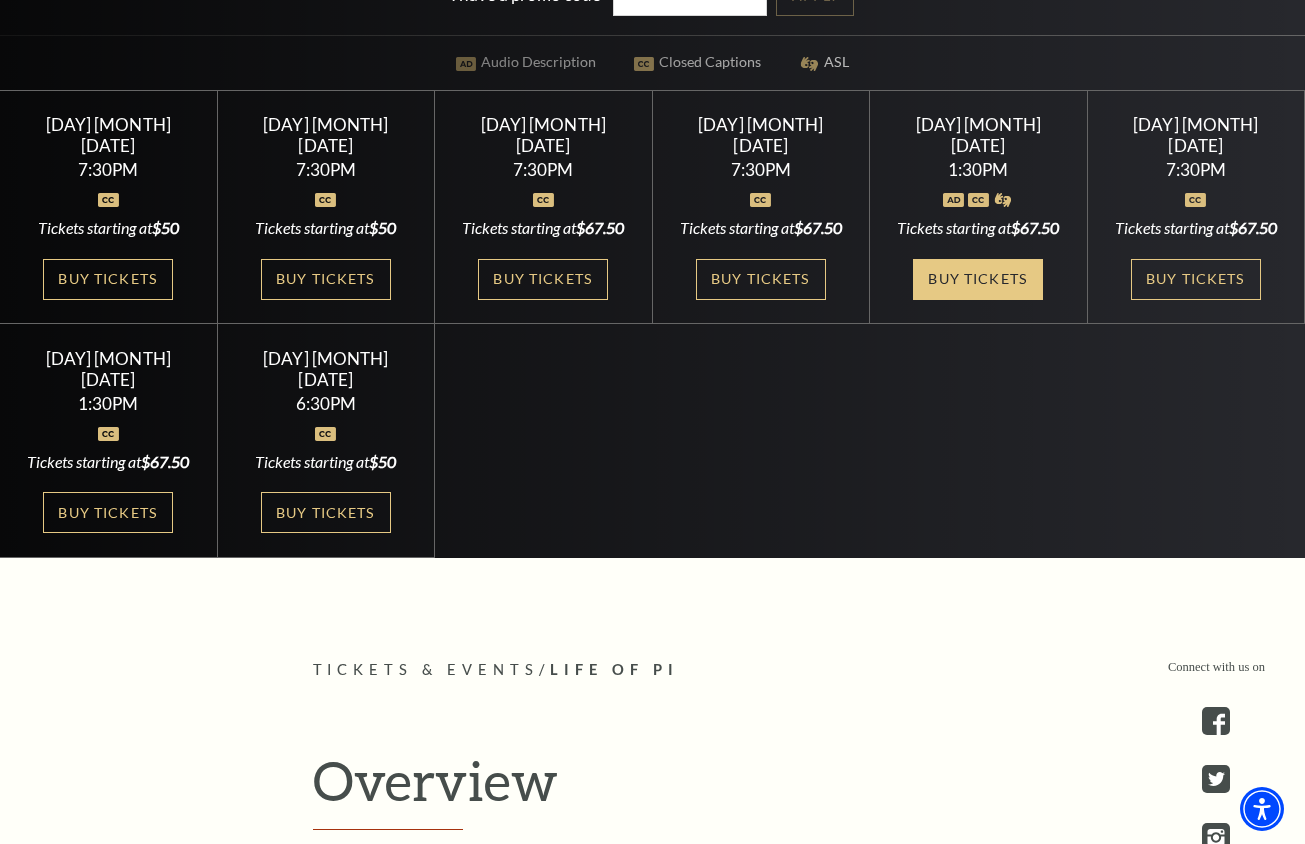 click on "Buy Tickets" at bounding box center (978, 279) 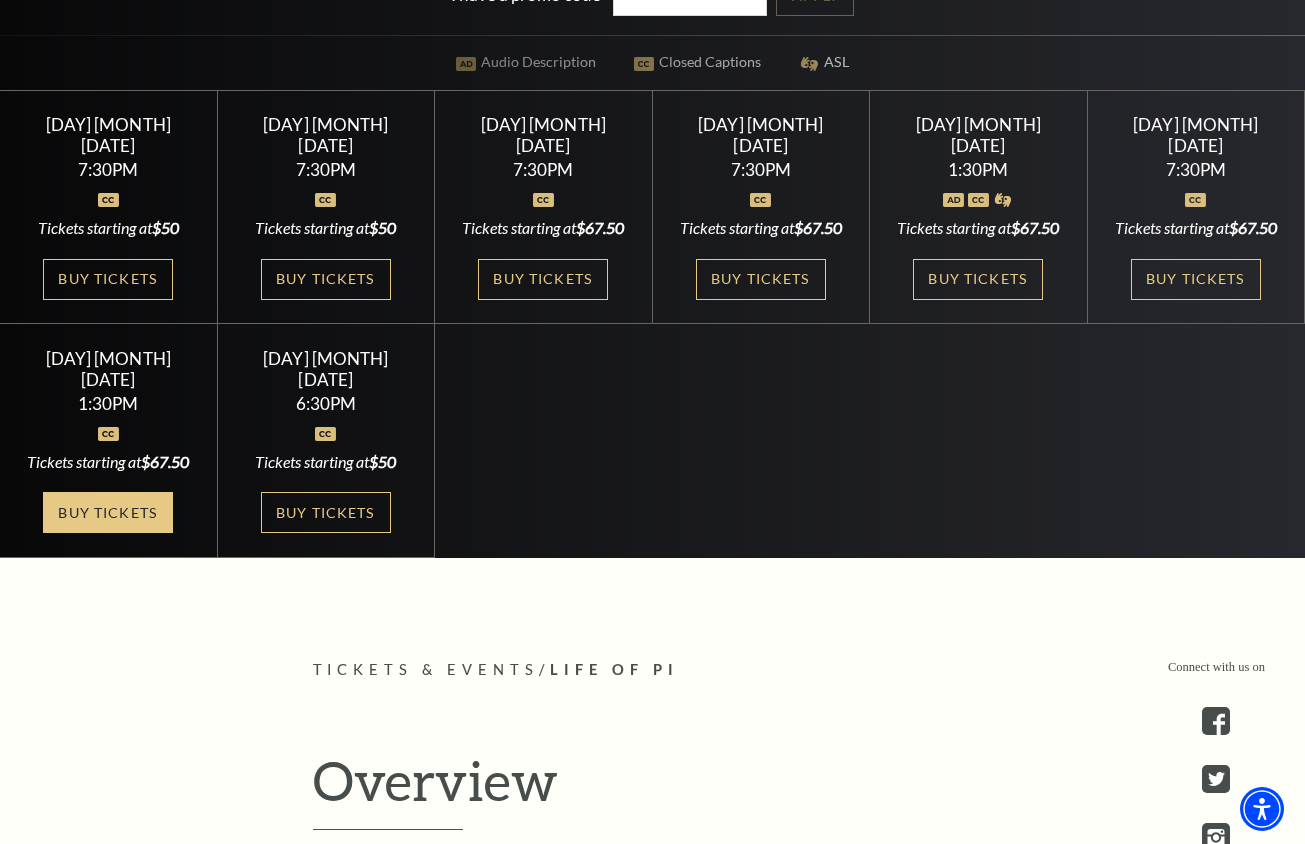 click on "Buy Tickets" at bounding box center [108, 512] 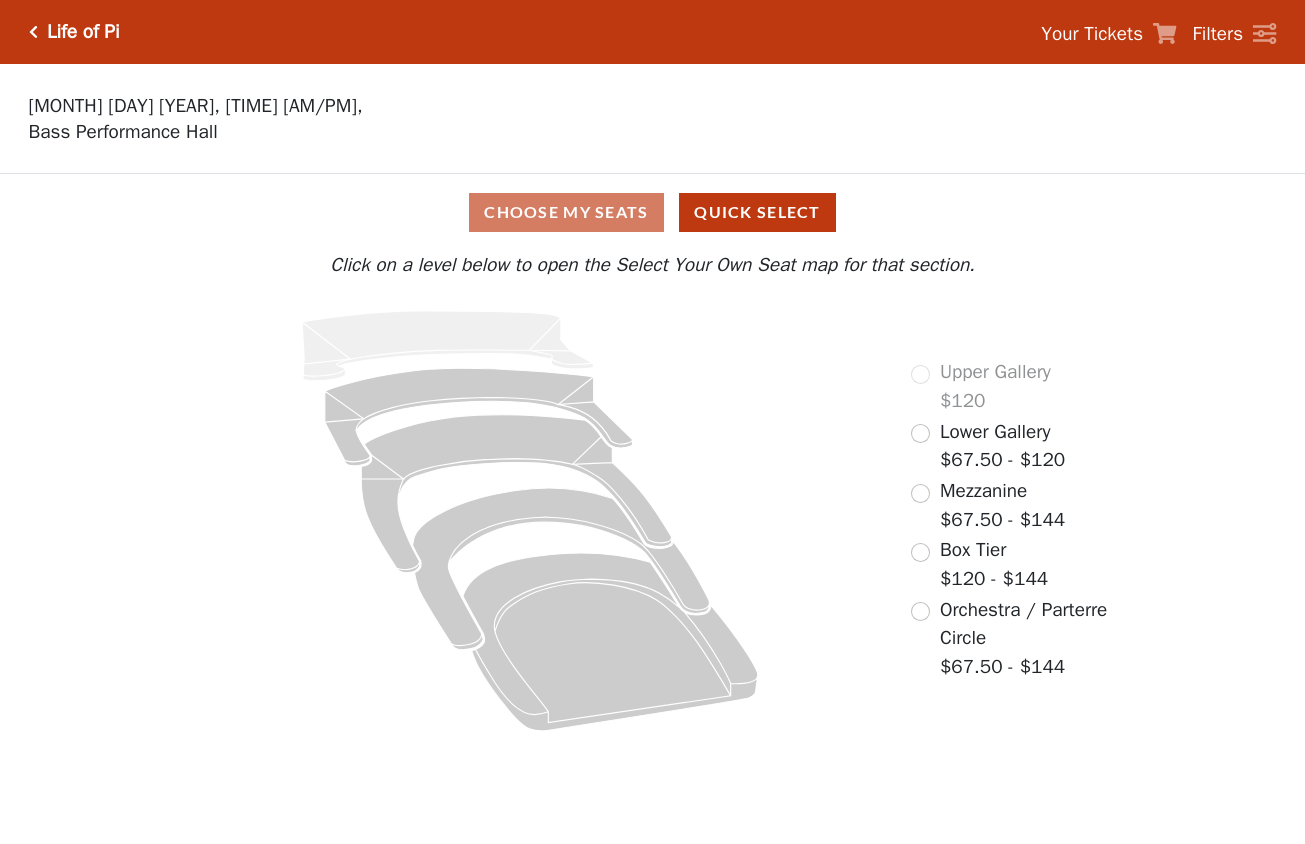 scroll, scrollTop: 0, scrollLeft: 0, axis: both 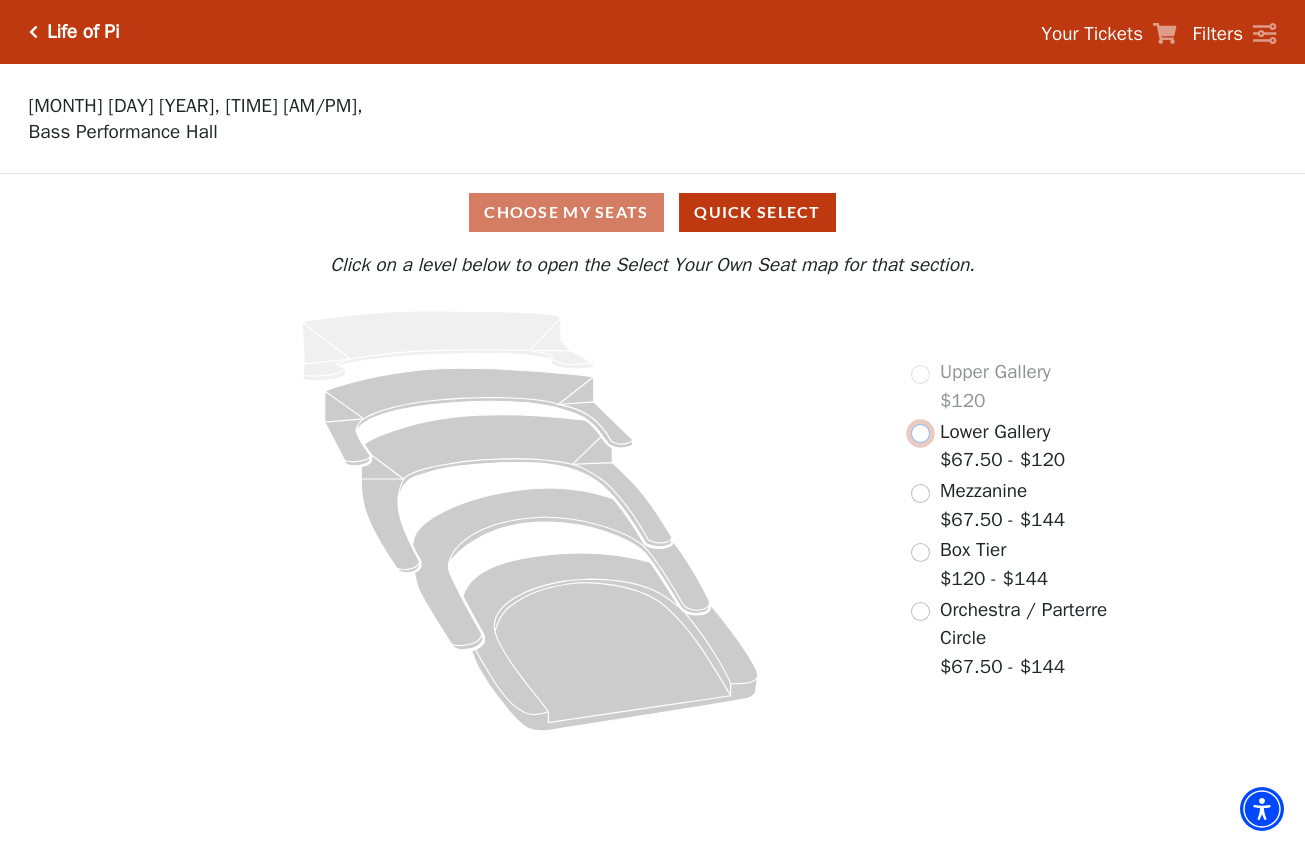 click at bounding box center (920, 433) 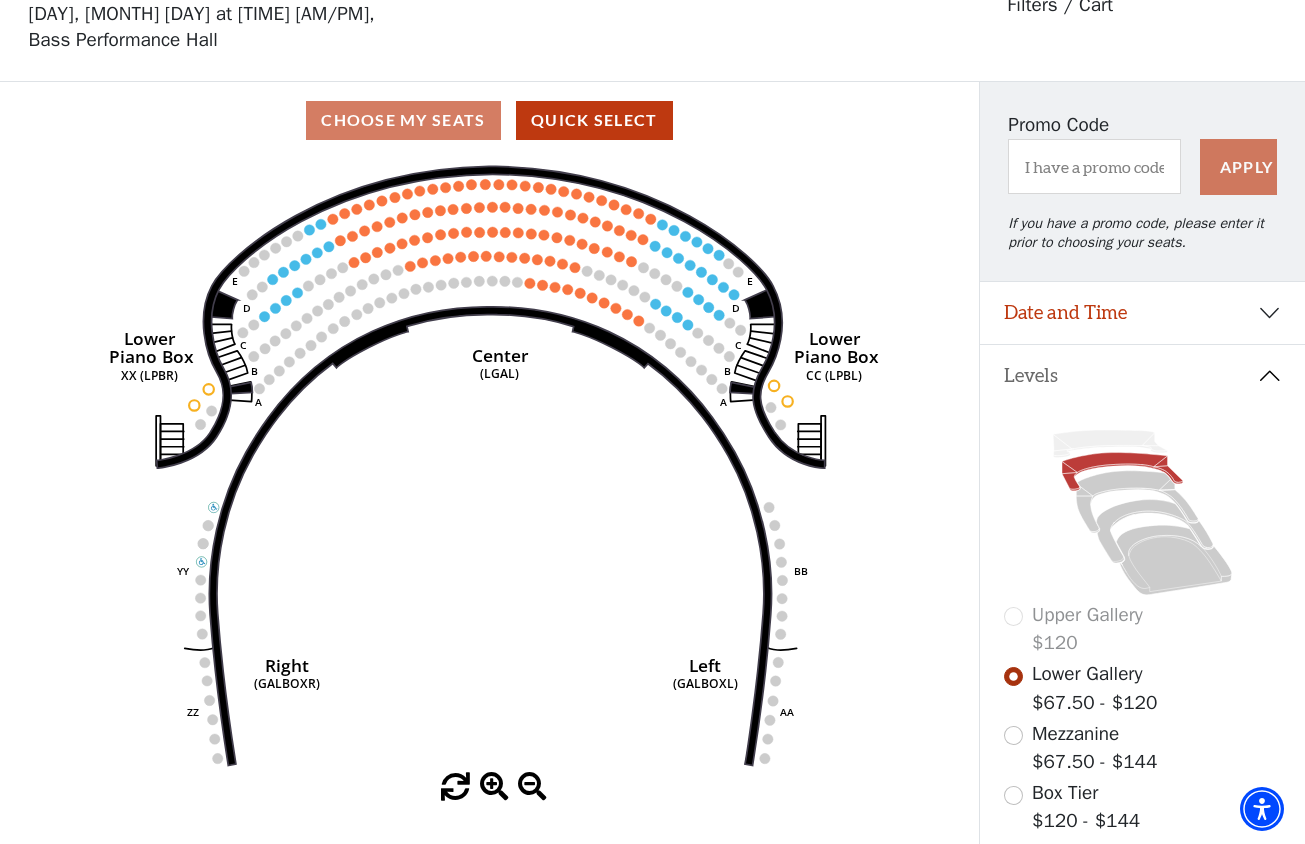 scroll, scrollTop: 377, scrollLeft: 0, axis: vertical 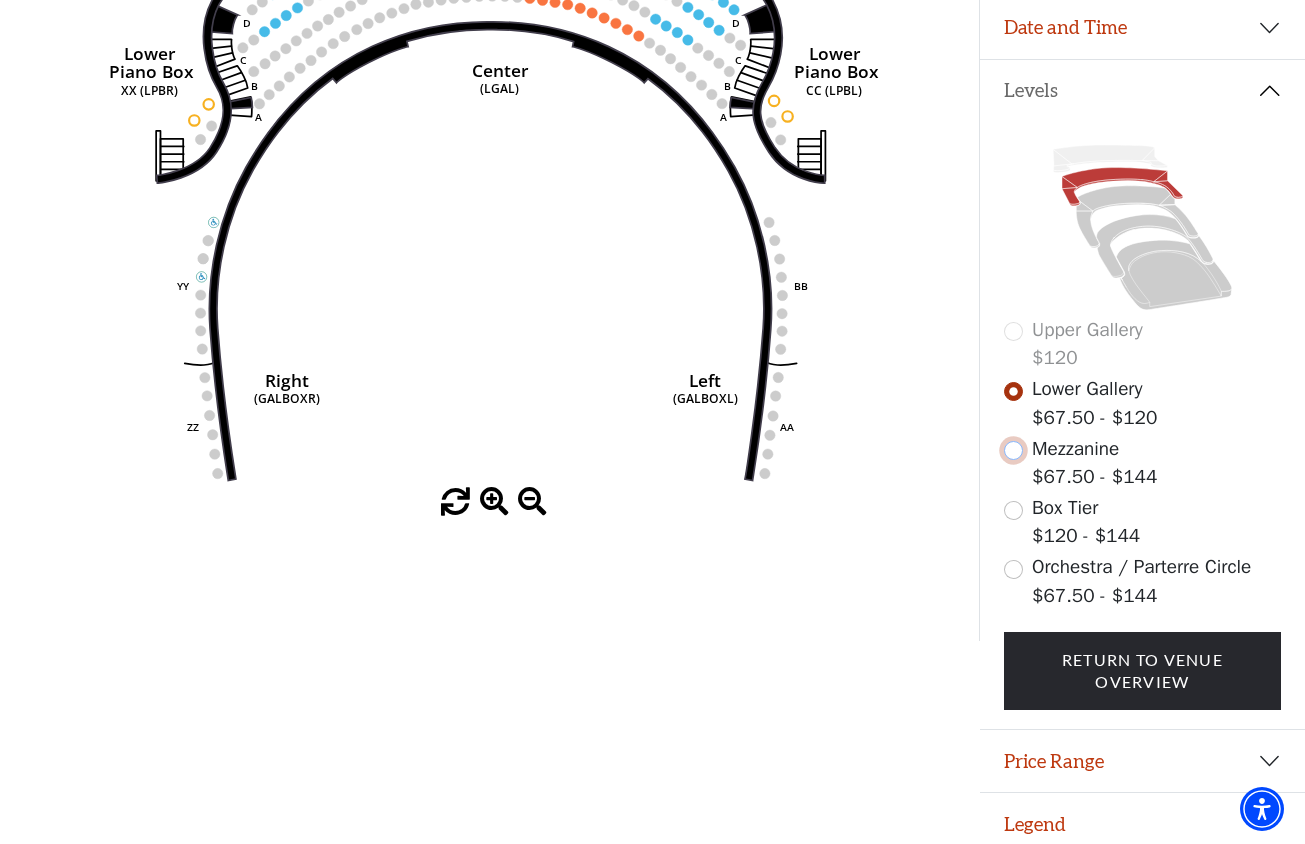 click at bounding box center [1013, 450] 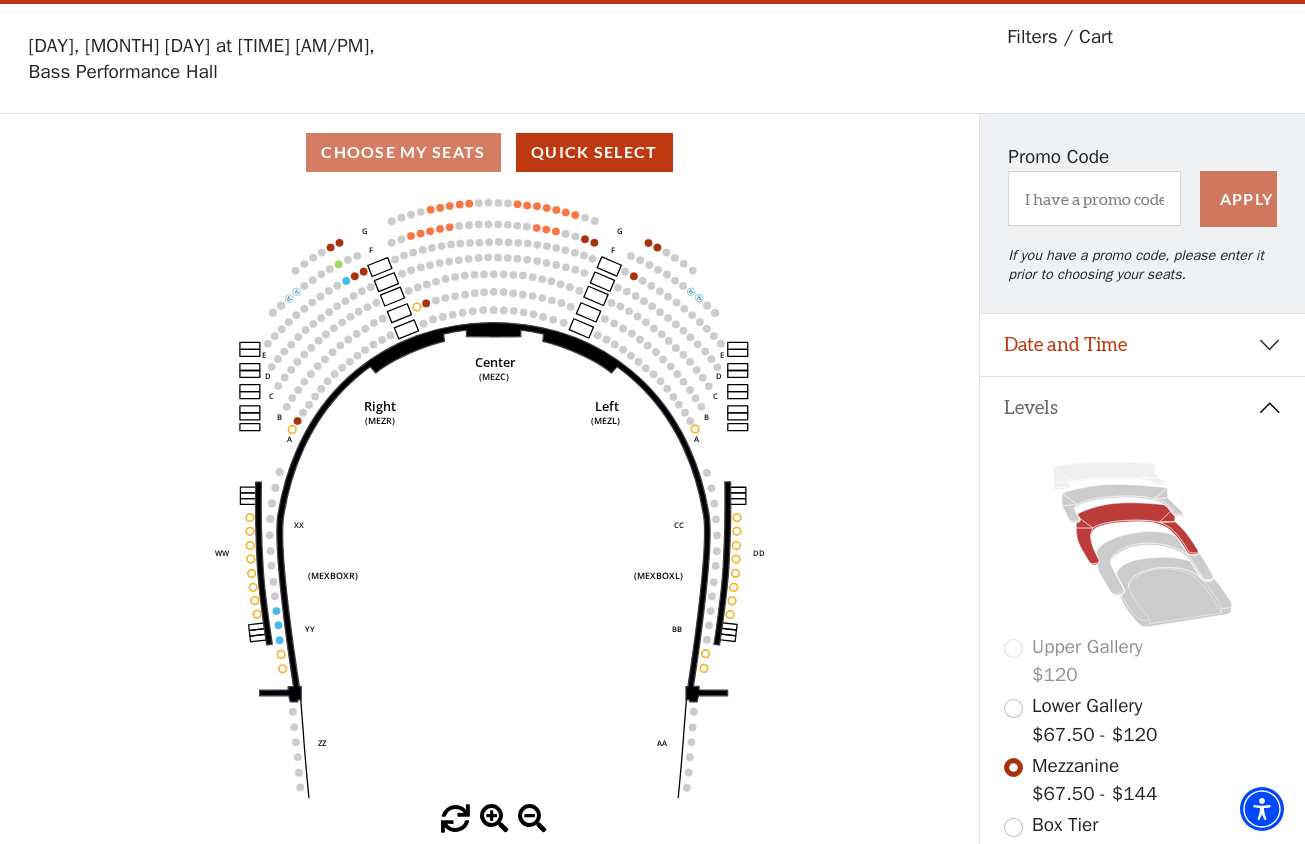 scroll, scrollTop: 92, scrollLeft: 0, axis: vertical 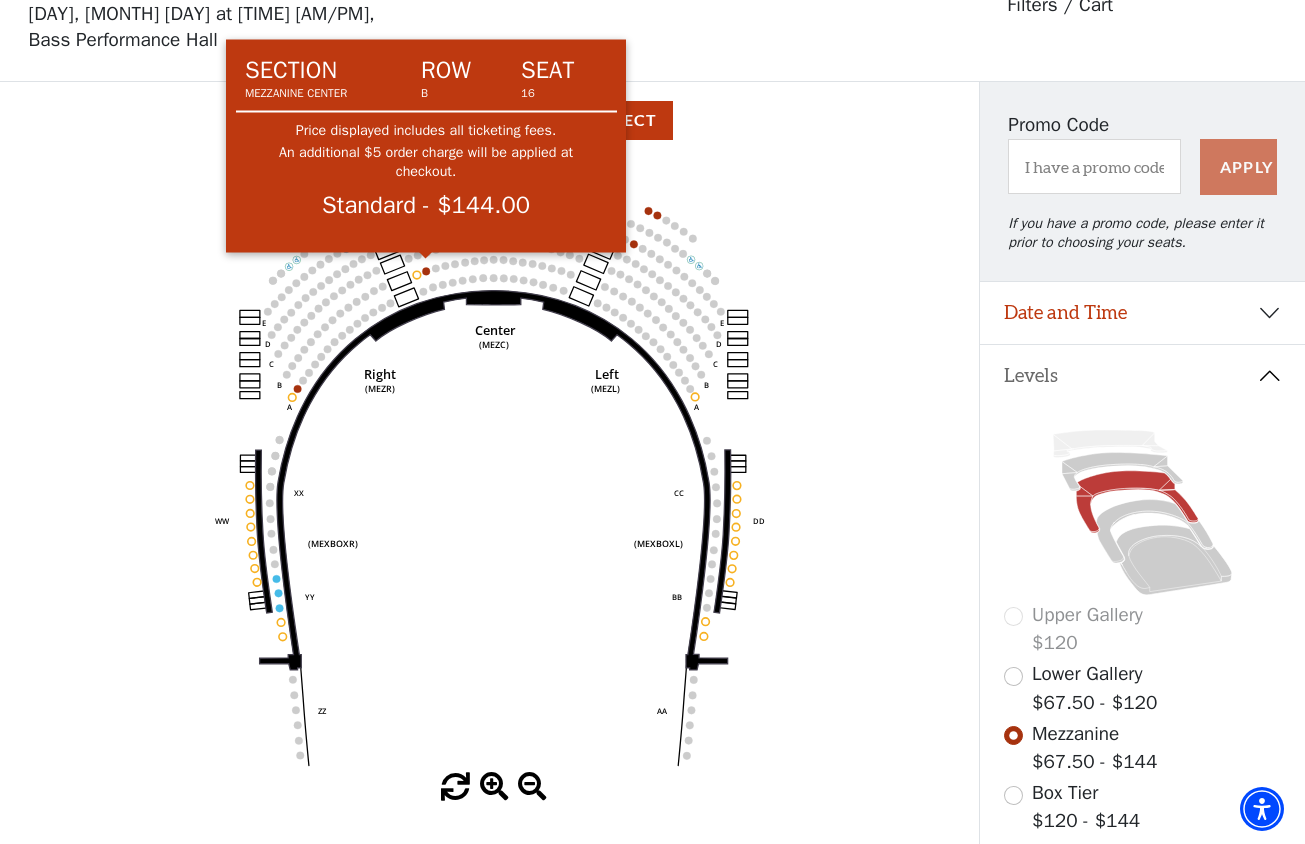 click 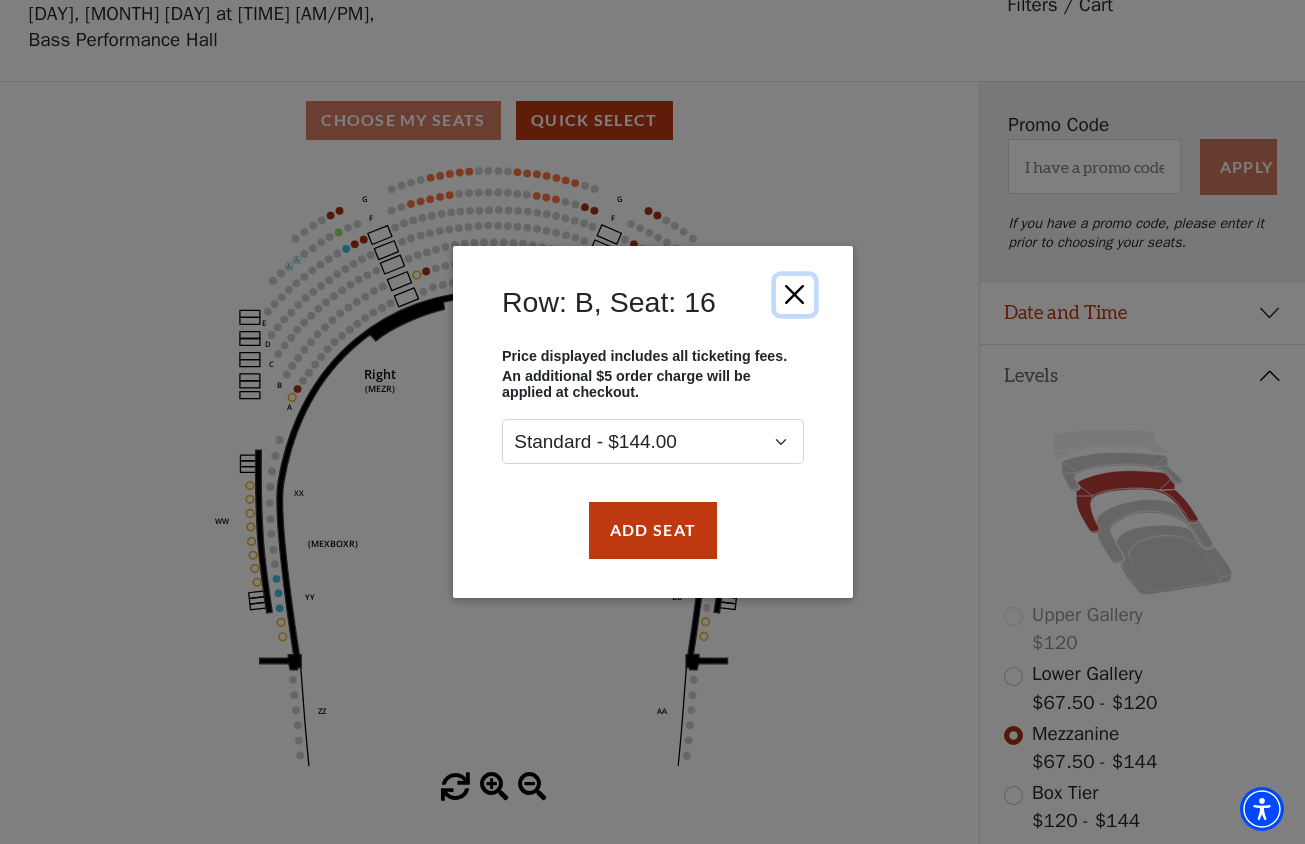 click at bounding box center [794, 295] 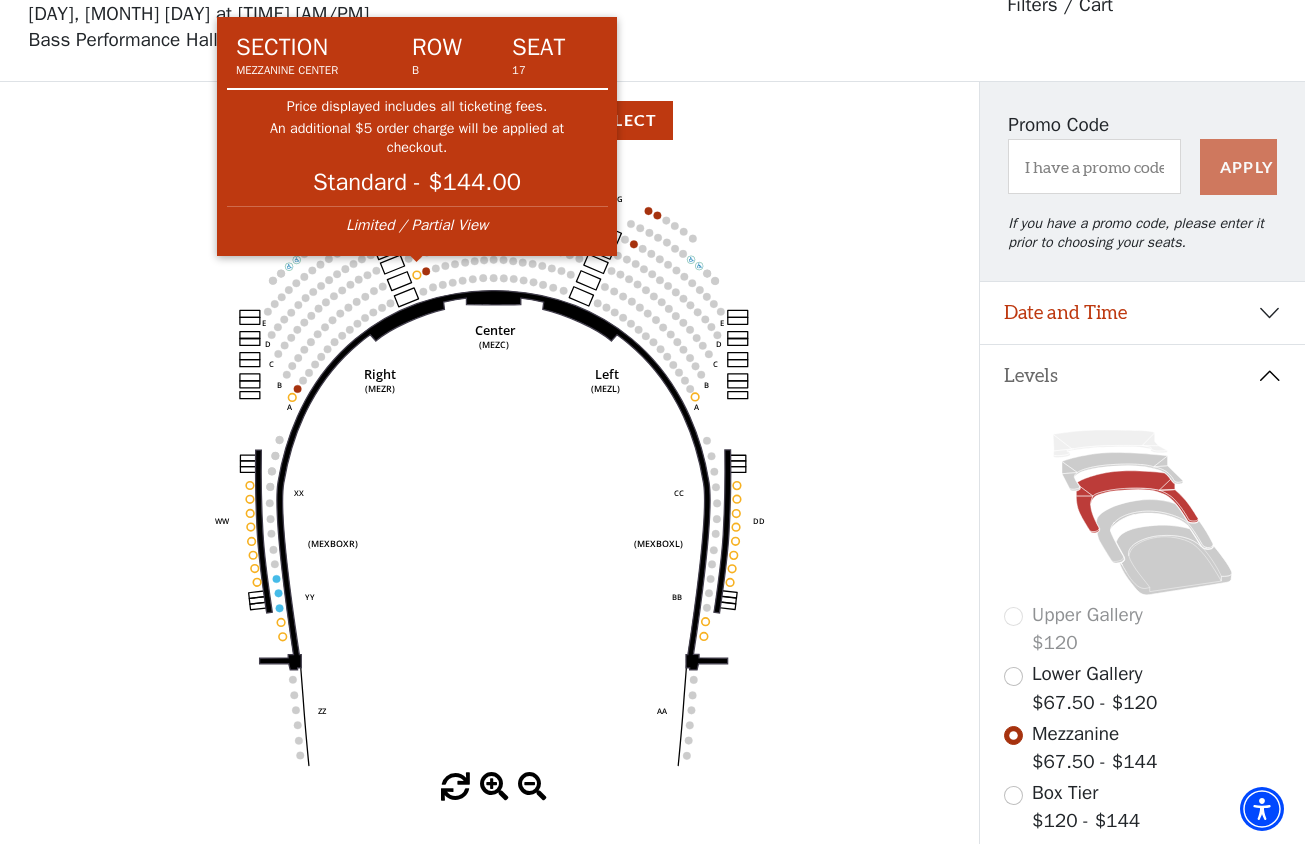 click 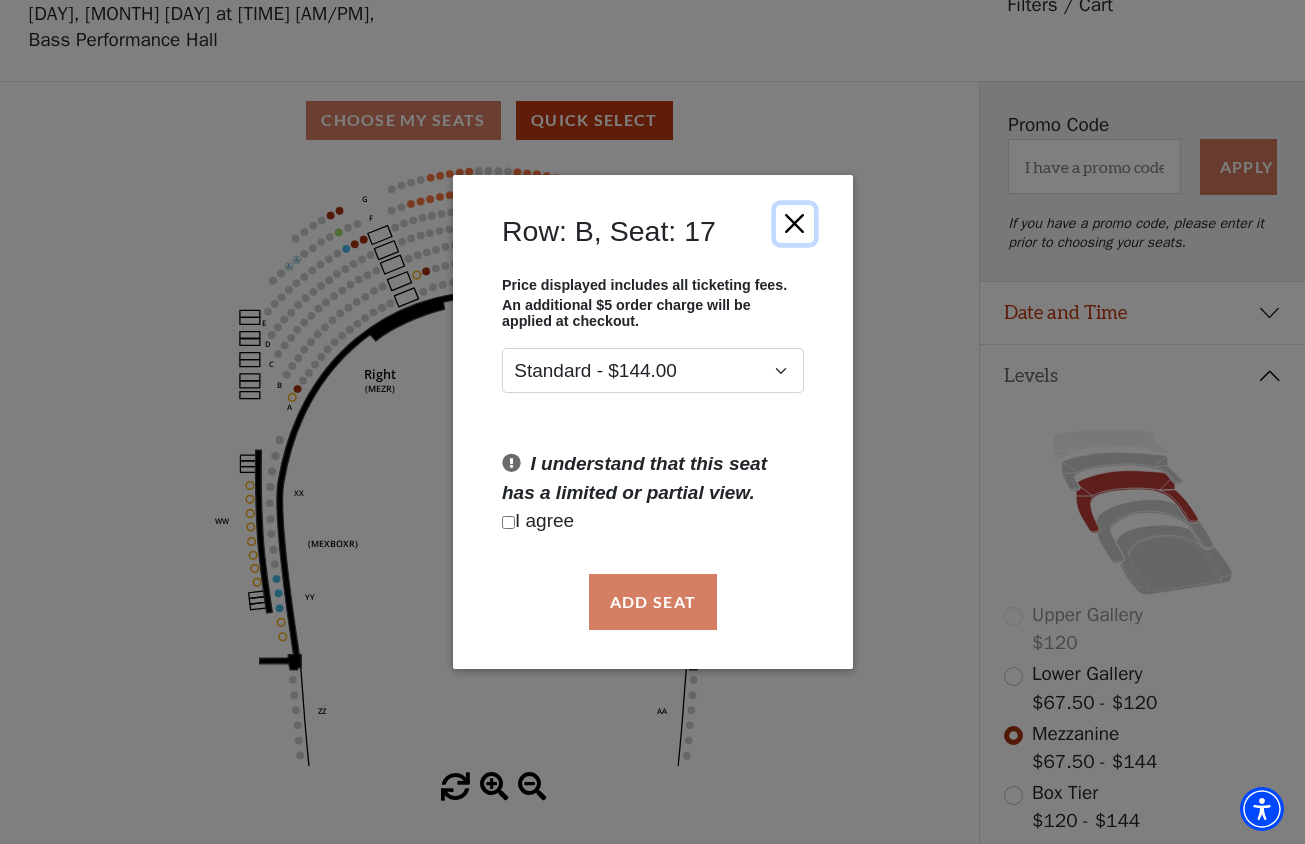 click at bounding box center [794, 223] 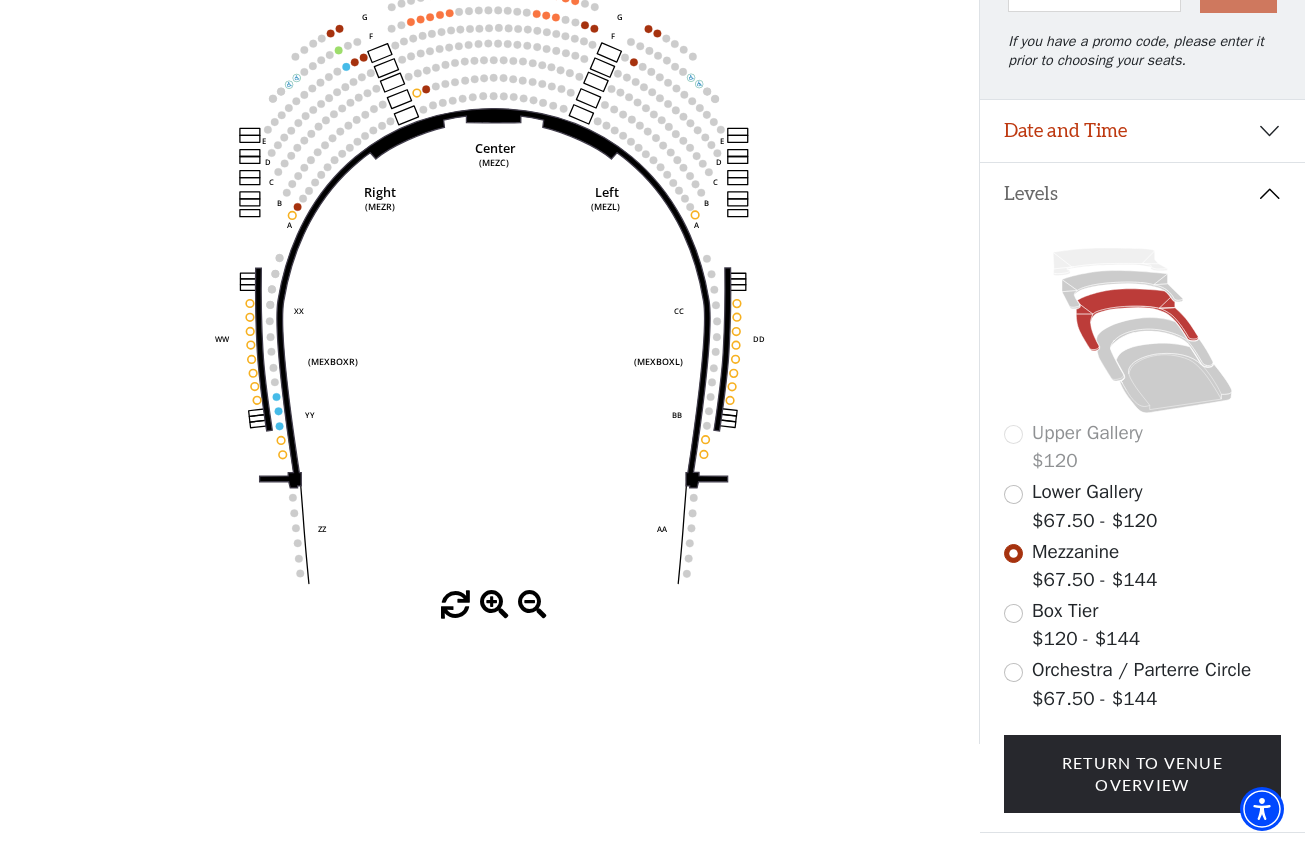 scroll, scrollTop: 377, scrollLeft: 0, axis: vertical 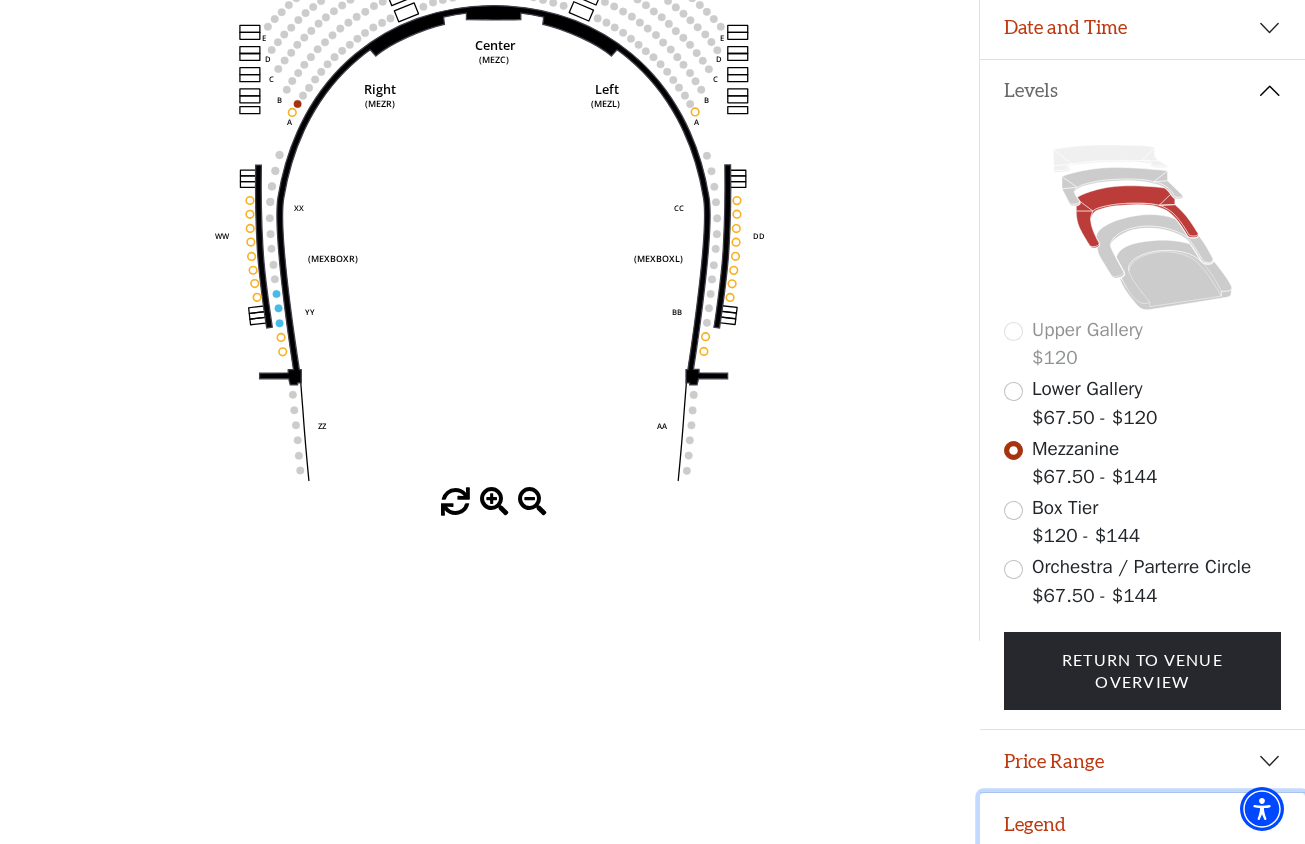 click on "Legend" at bounding box center [1142, 824] 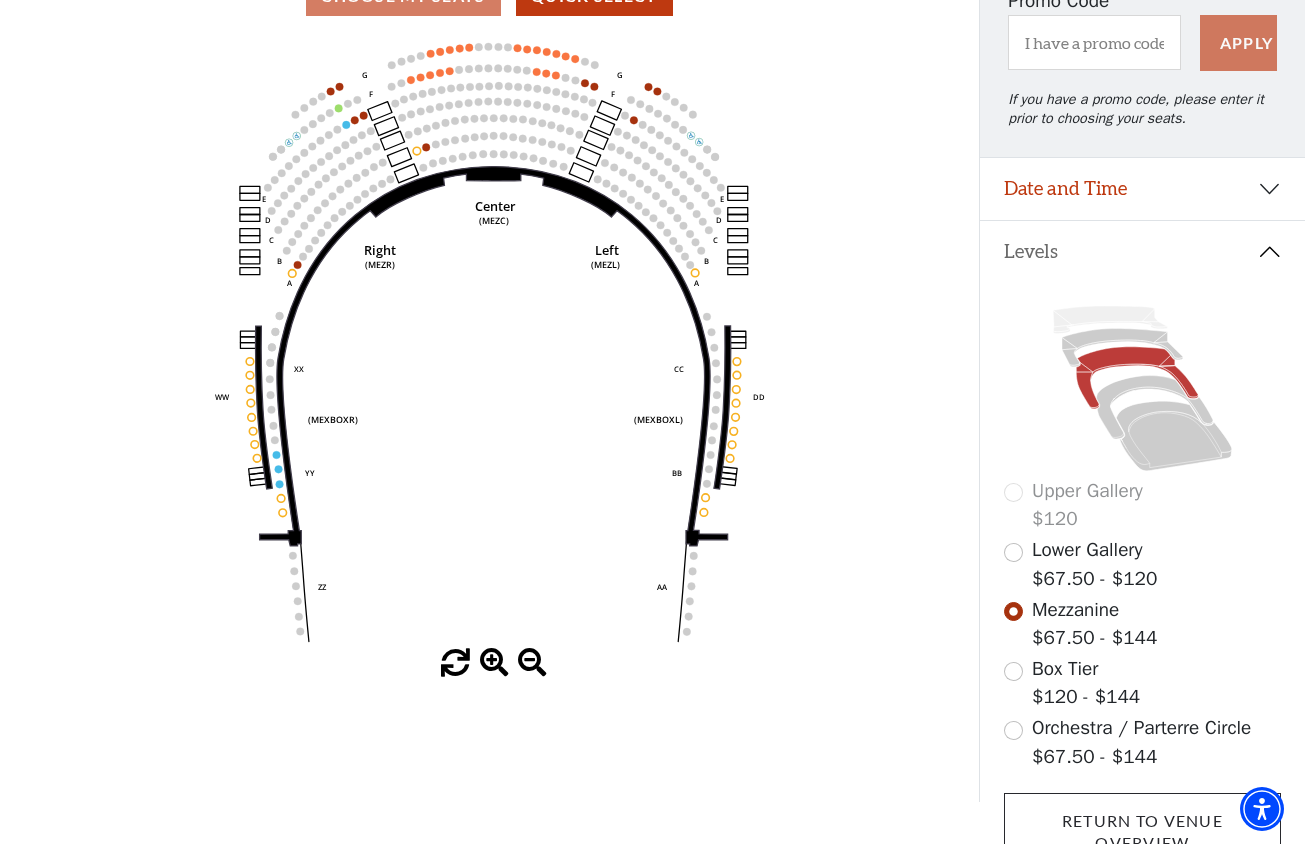scroll, scrollTop: 220, scrollLeft: 0, axis: vertical 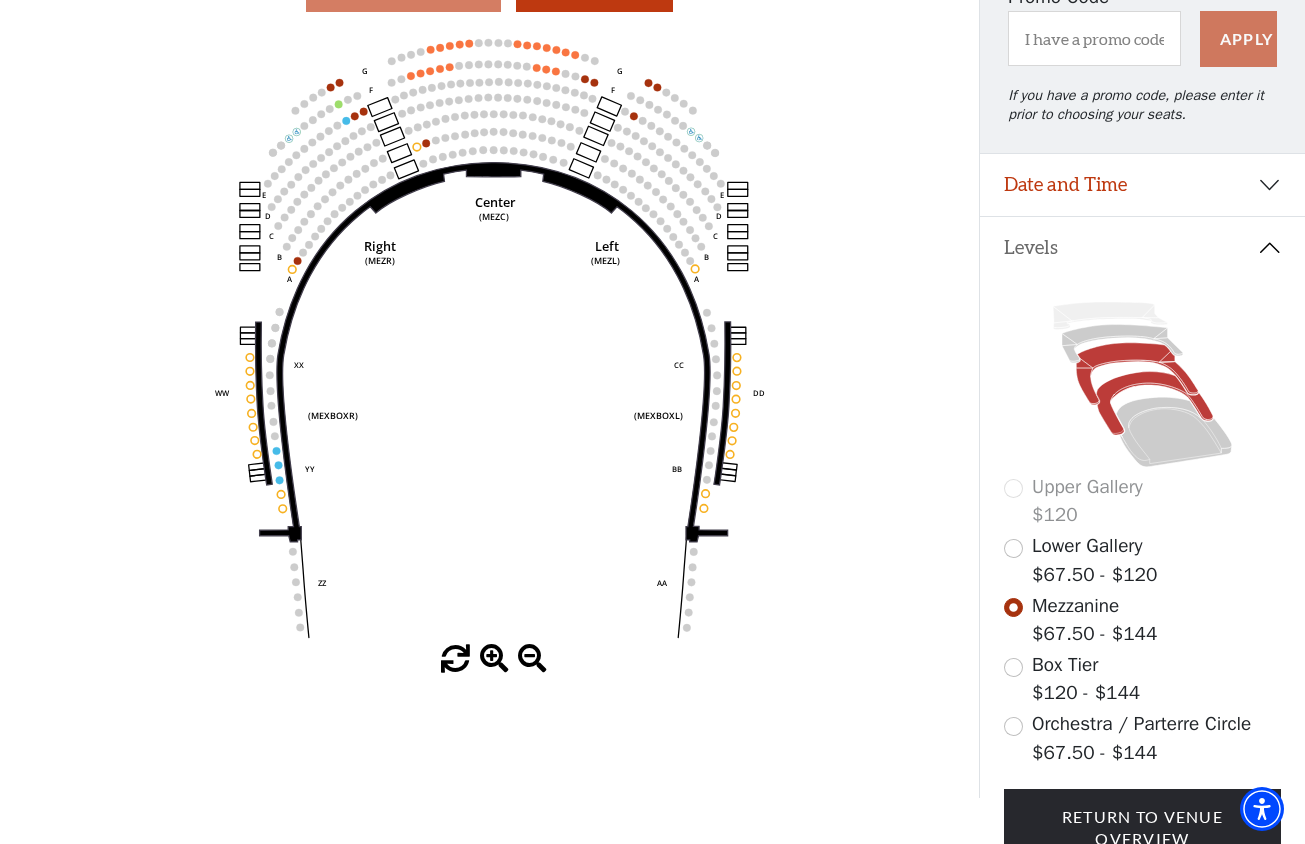click 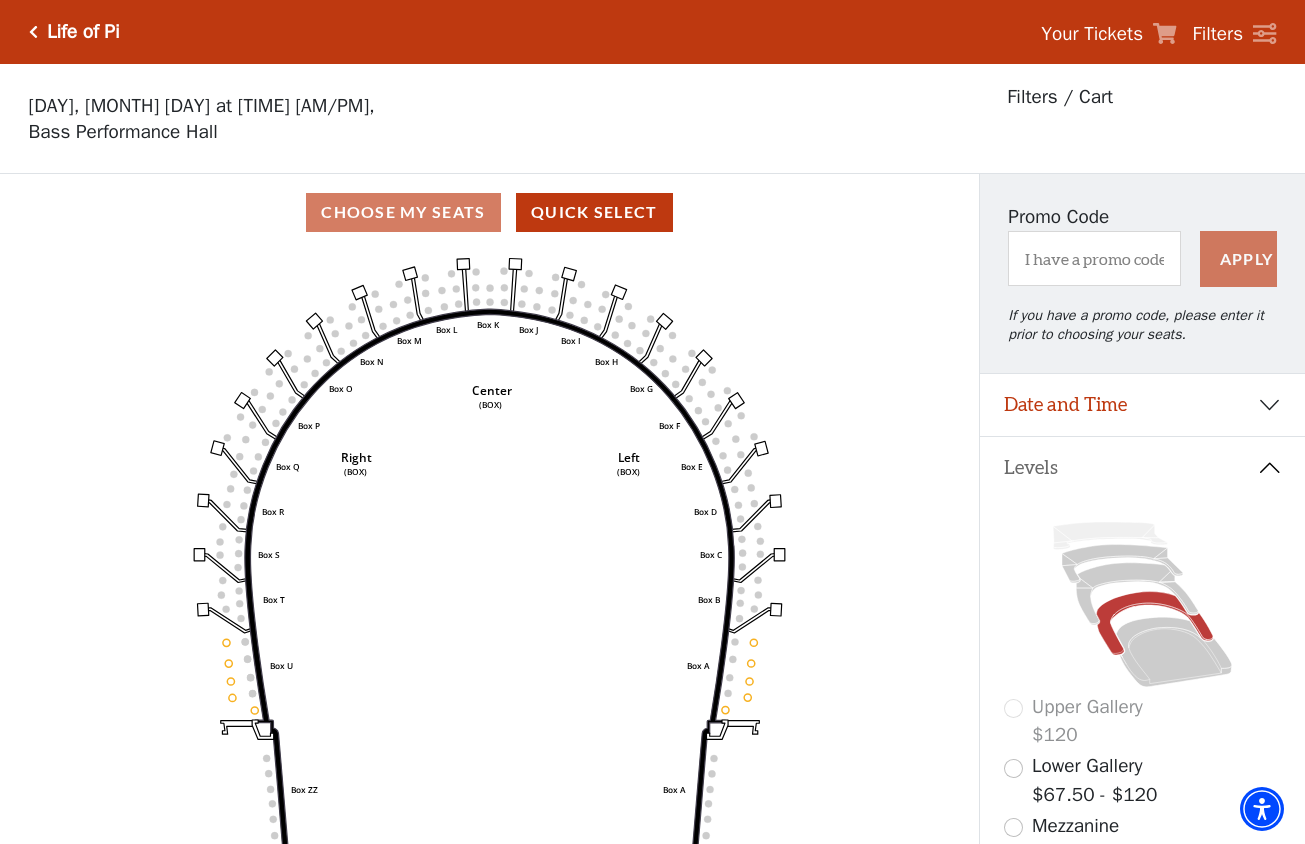 scroll, scrollTop: 92, scrollLeft: 0, axis: vertical 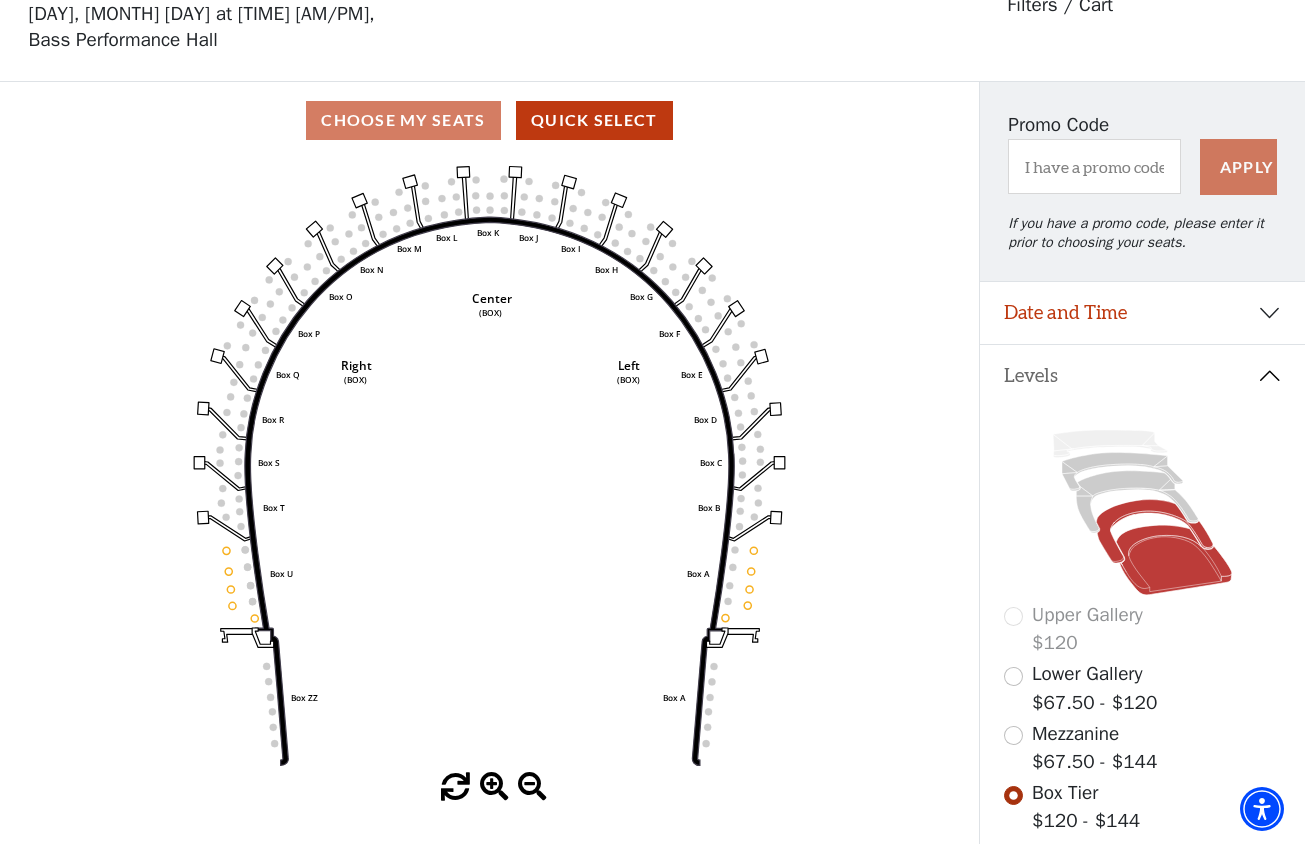 click 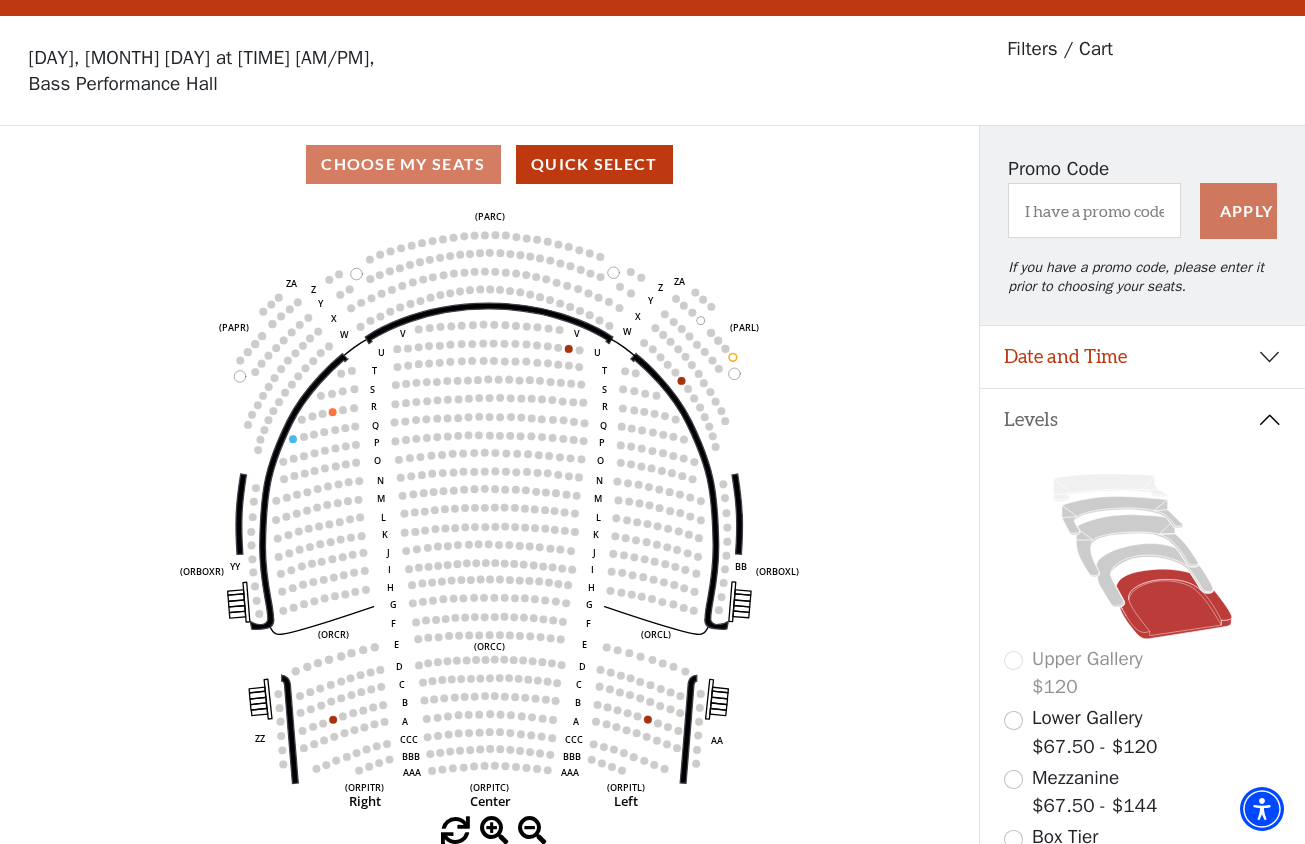 scroll, scrollTop: 92, scrollLeft: 0, axis: vertical 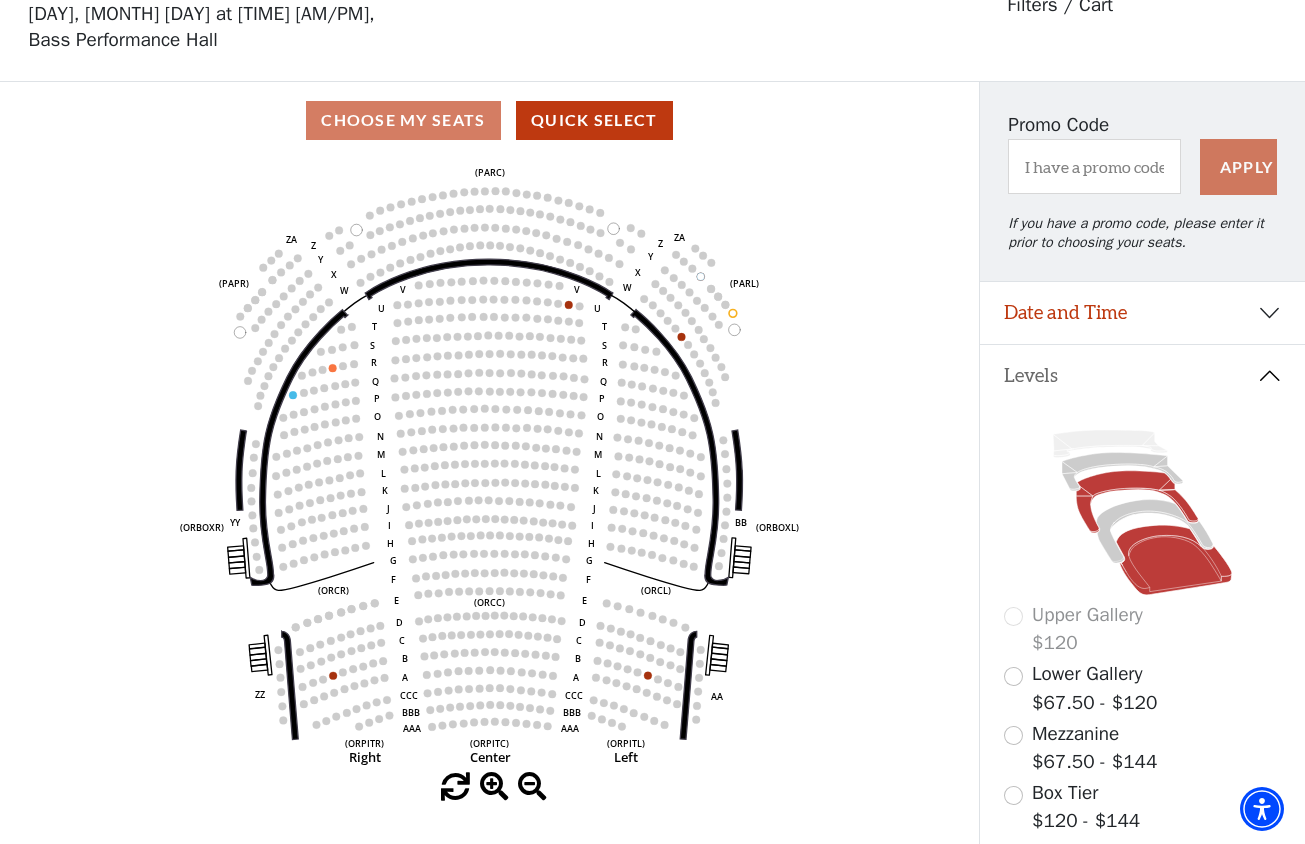 click 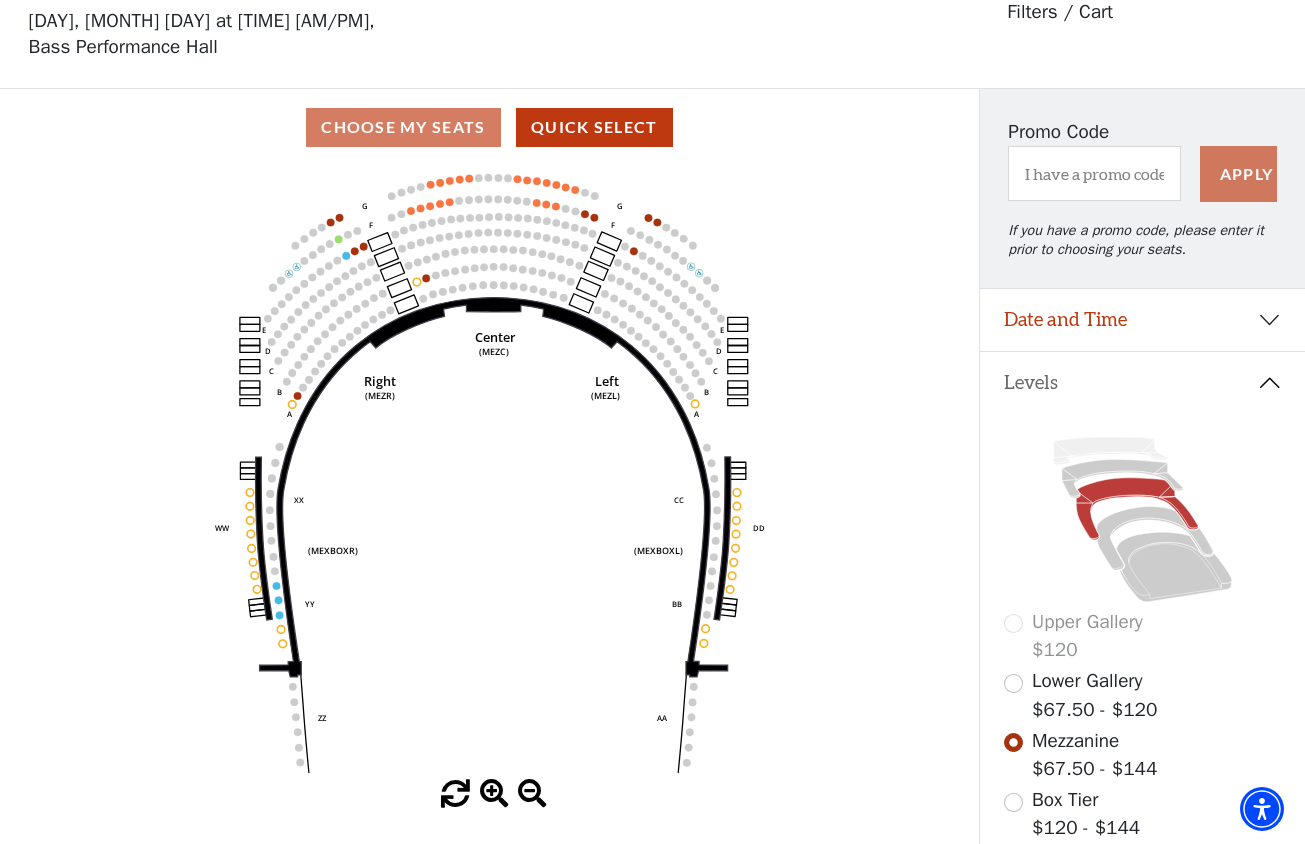 scroll, scrollTop: 92, scrollLeft: 0, axis: vertical 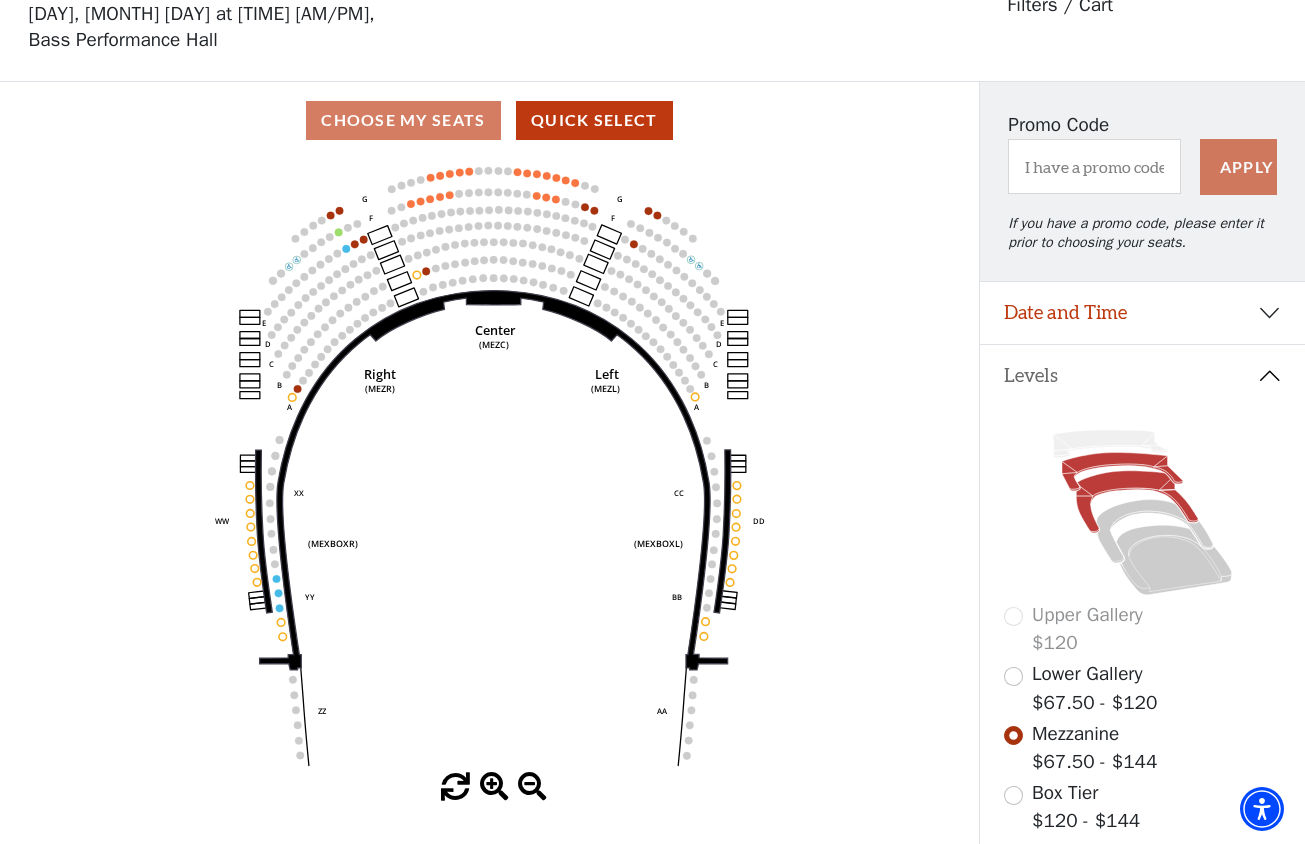 click 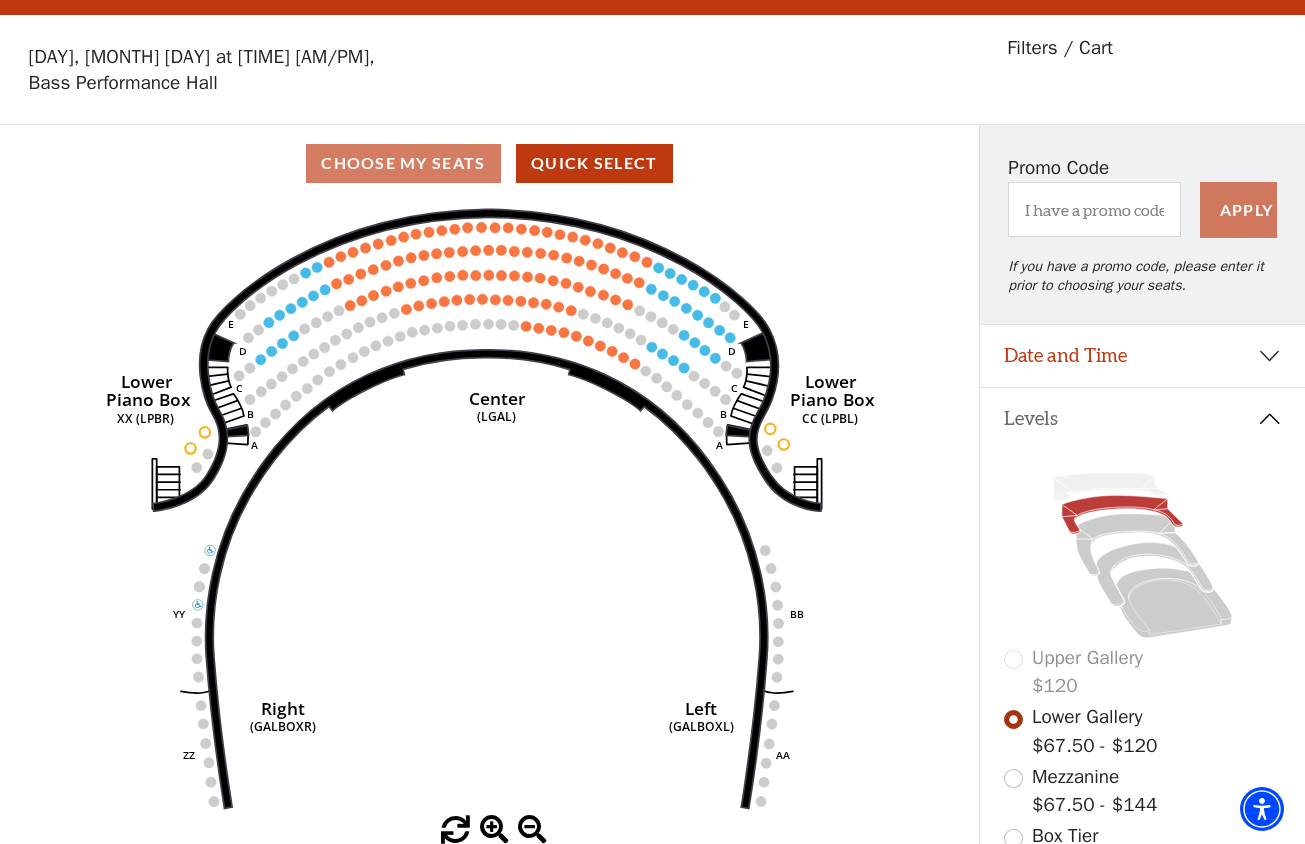 scroll, scrollTop: 92, scrollLeft: 0, axis: vertical 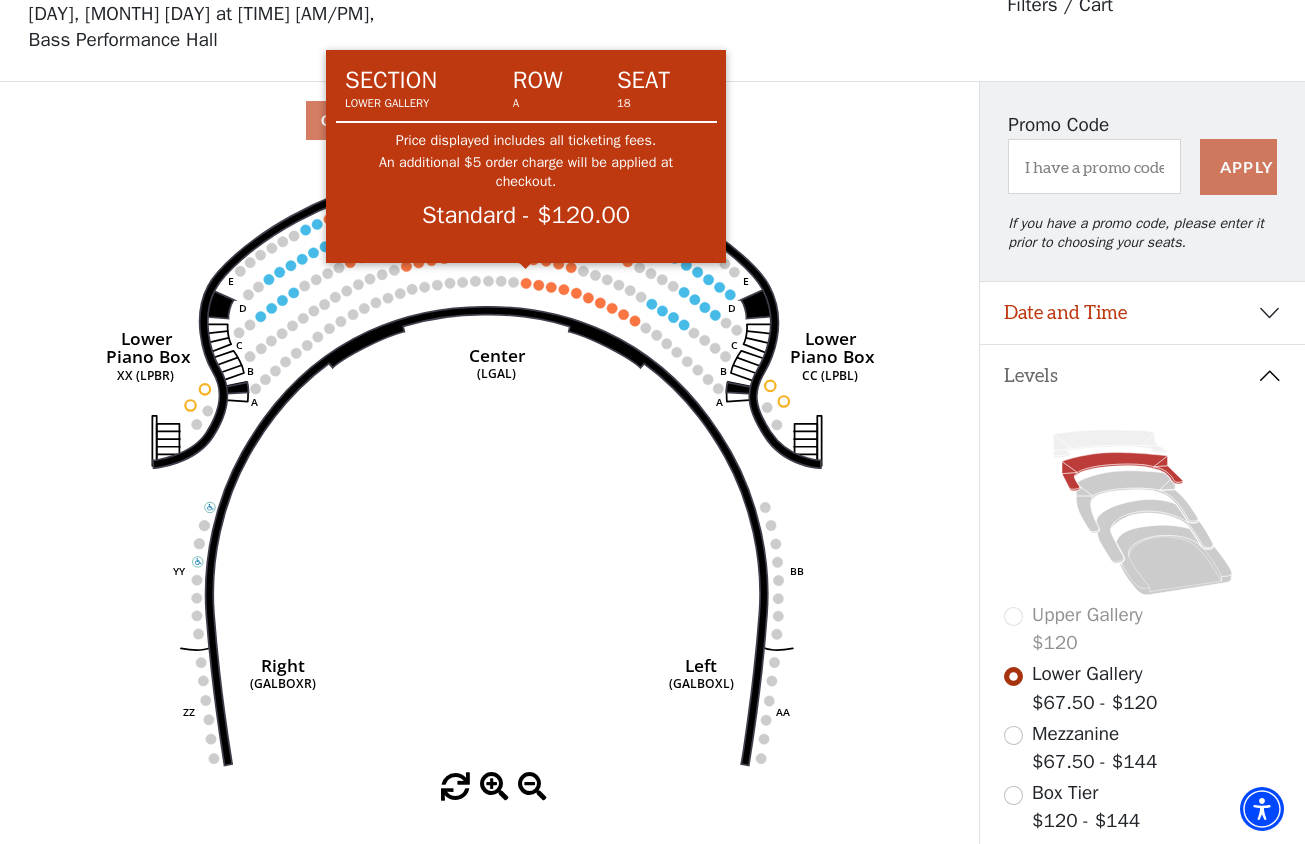 click 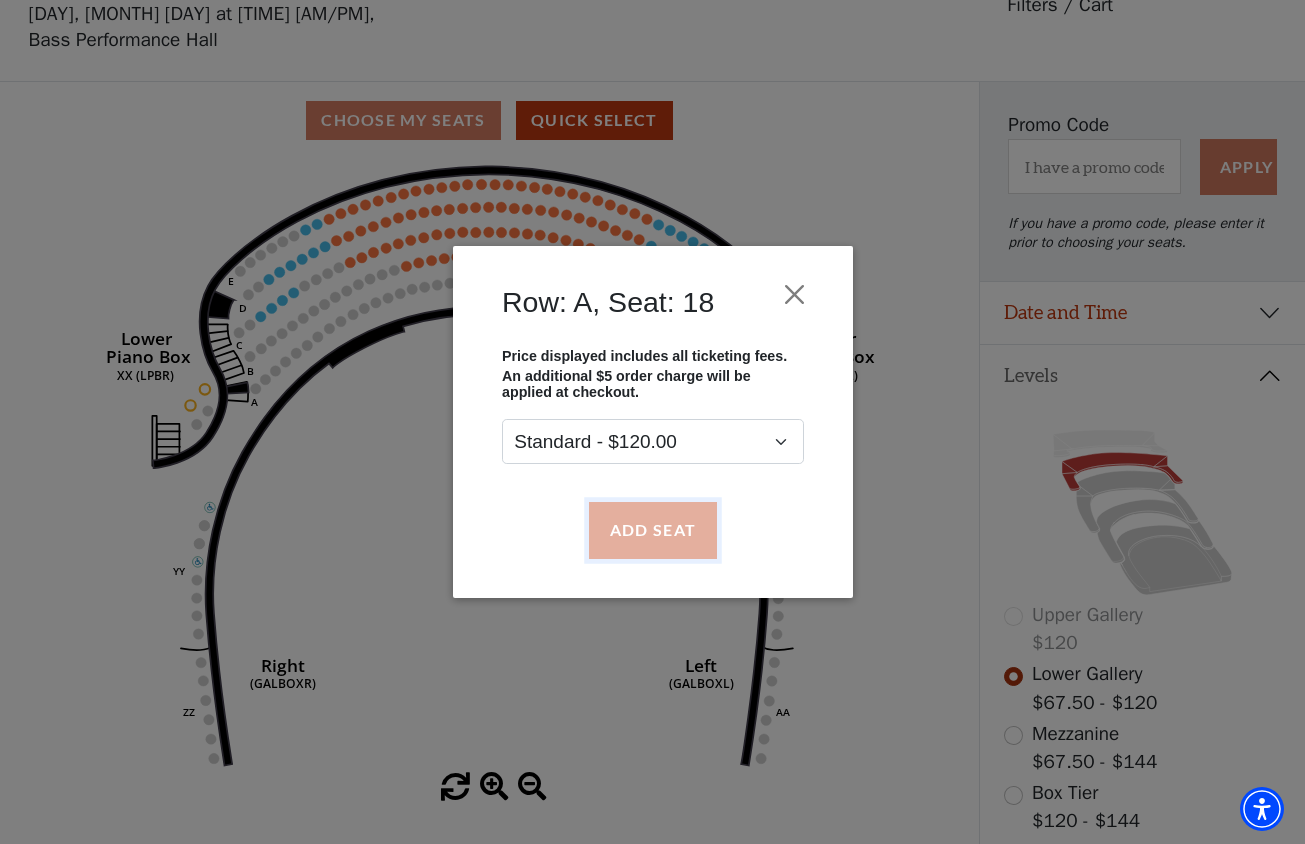 click on "Add Seat" at bounding box center [652, 530] 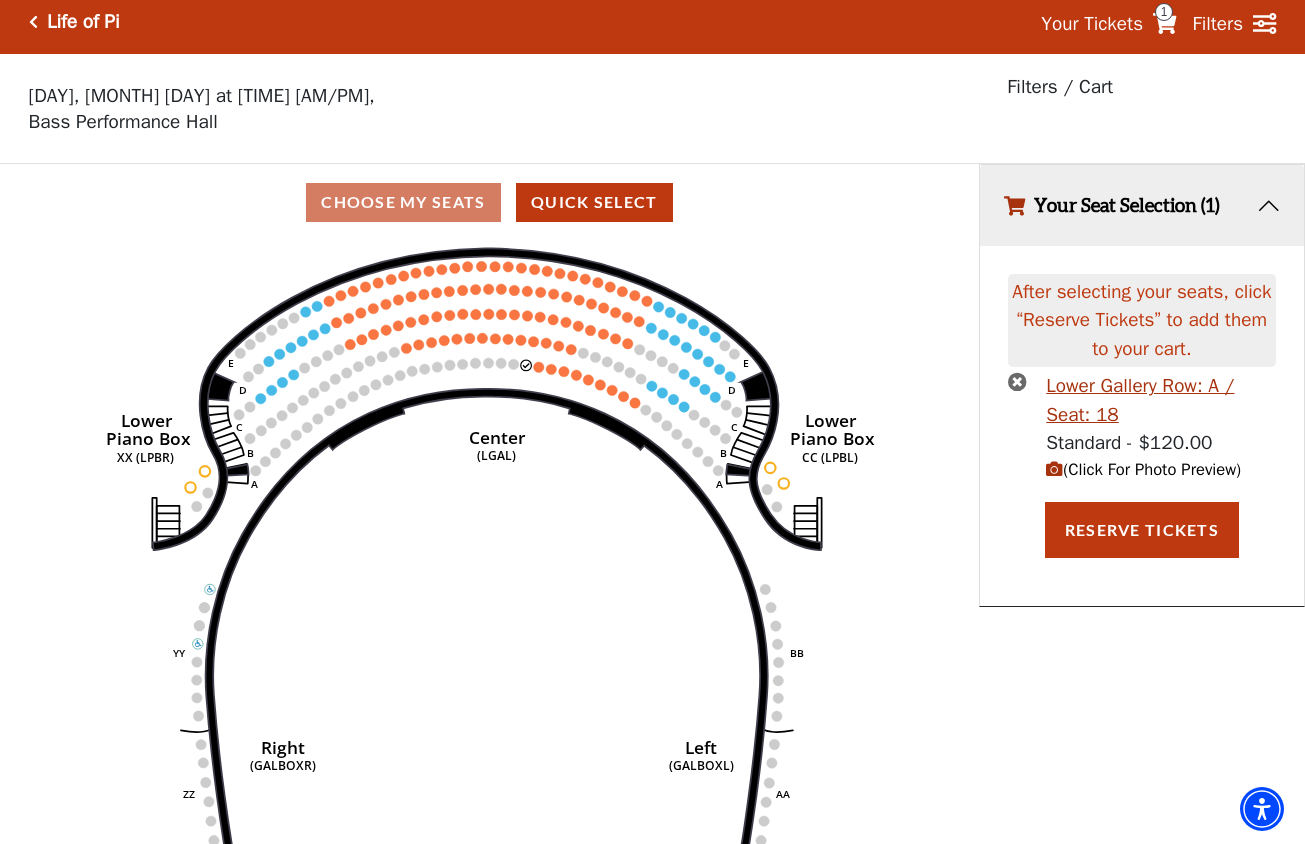 scroll, scrollTop: 0, scrollLeft: 0, axis: both 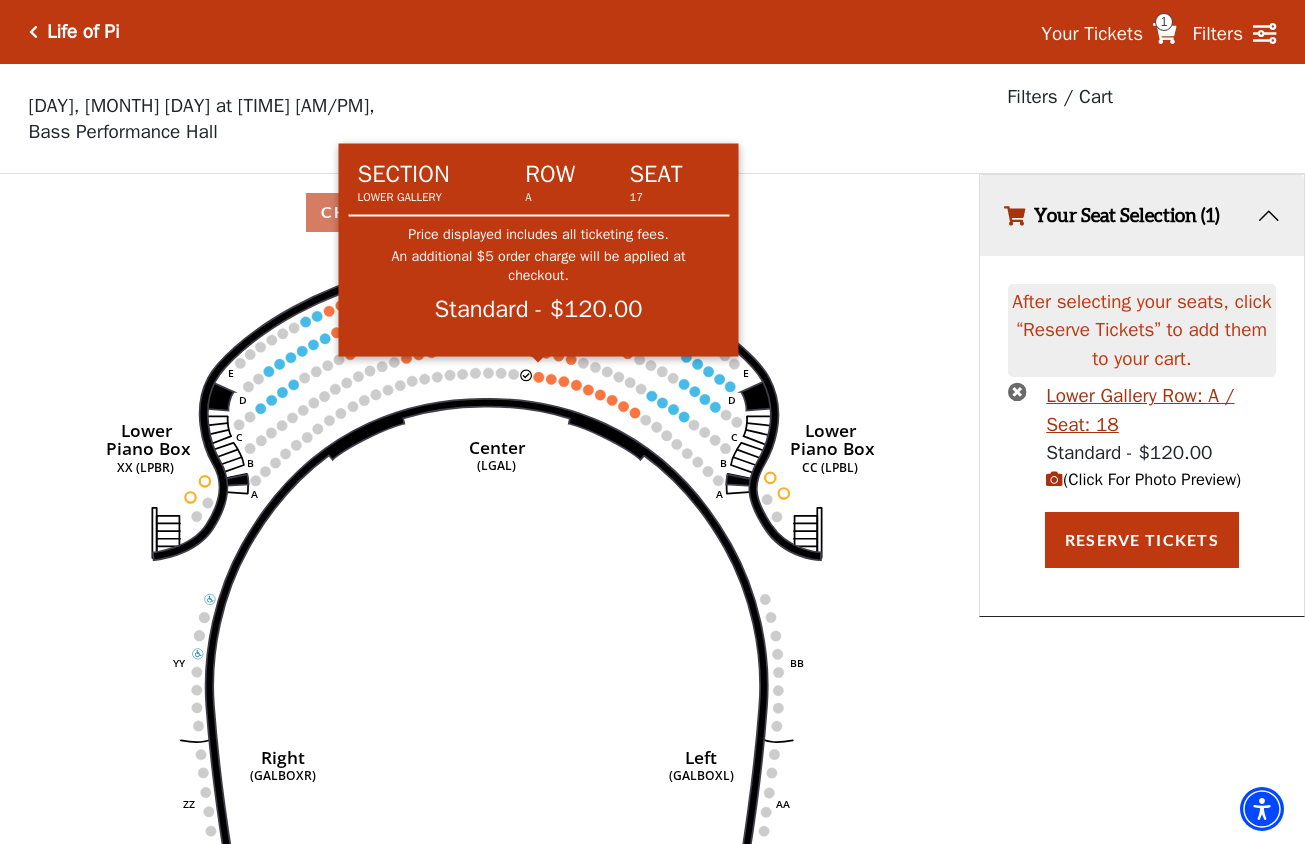 click 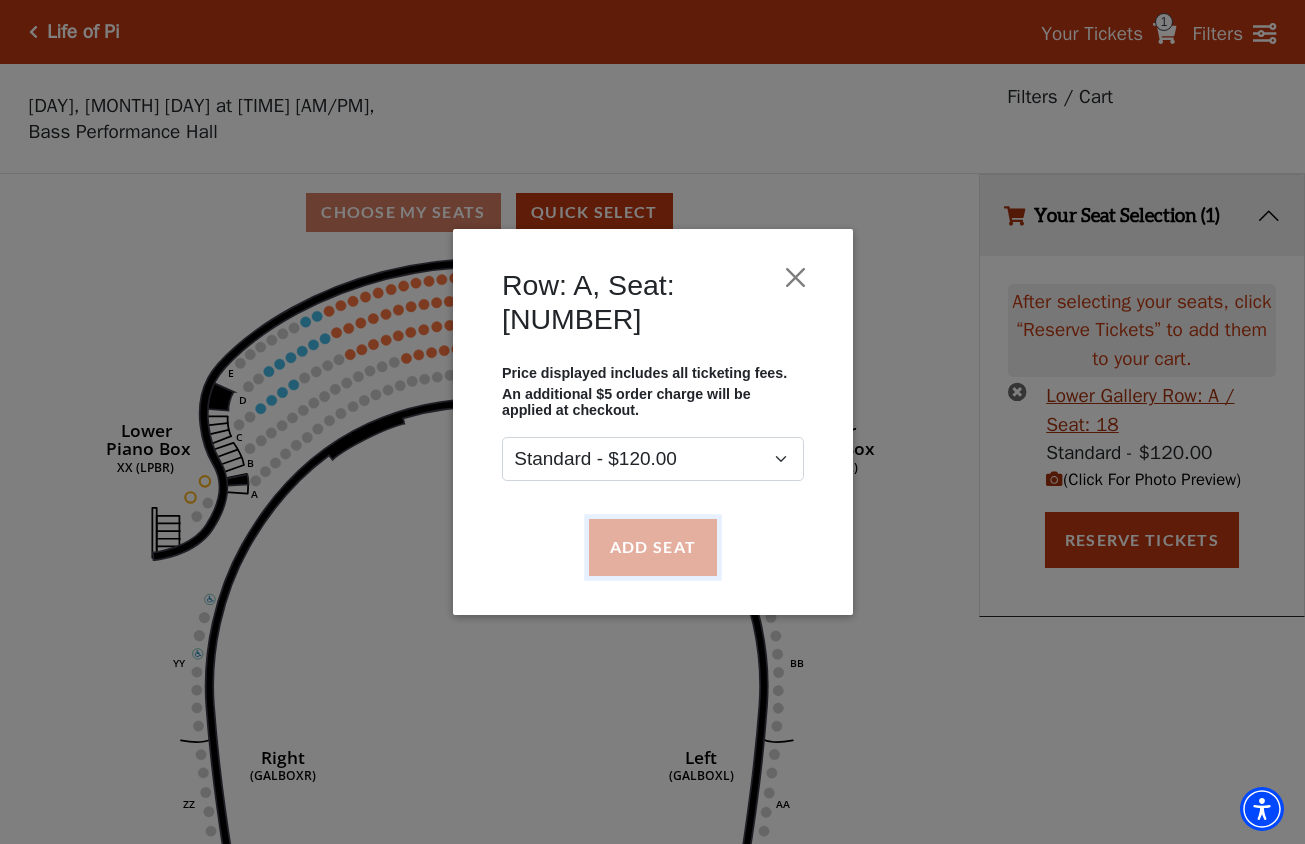 click on "Add Seat" at bounding box center (652, 547) 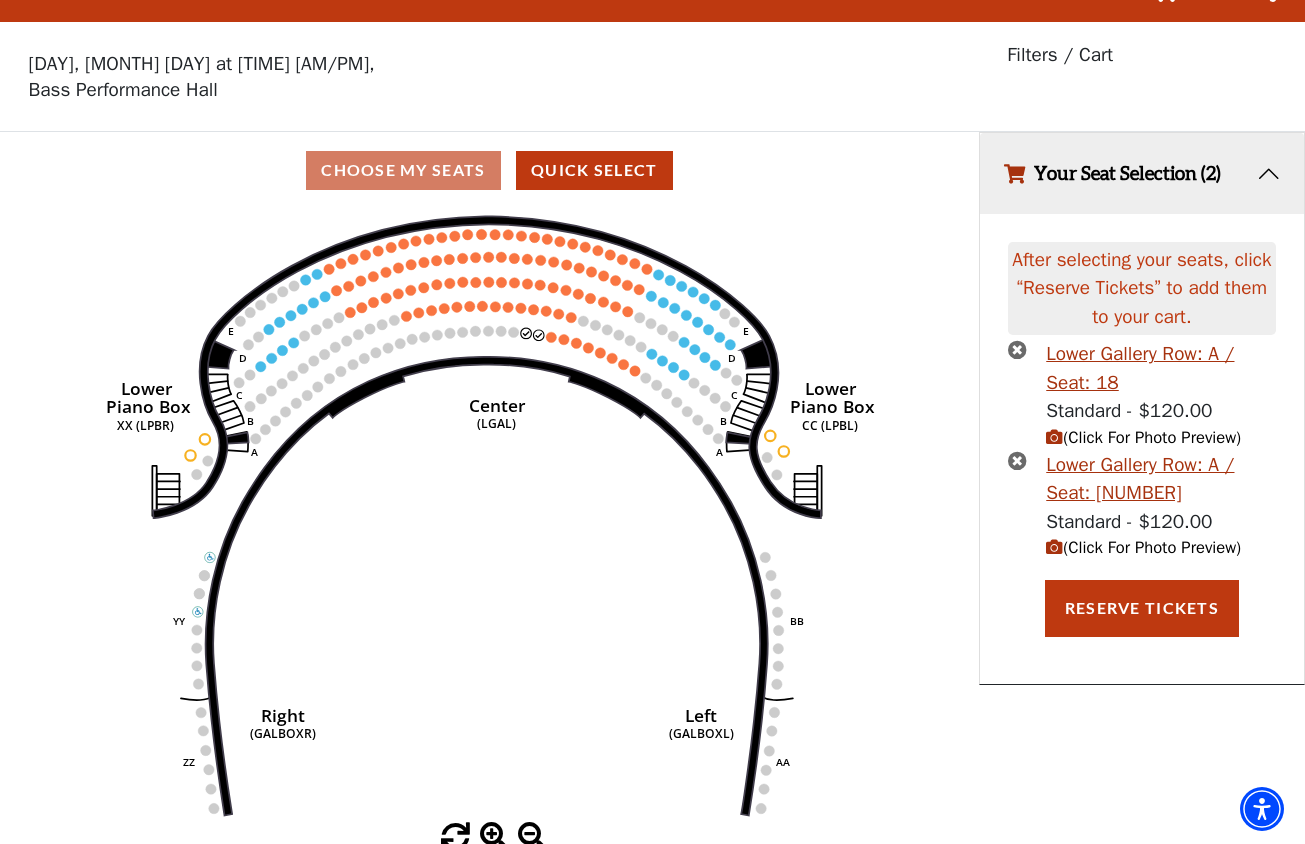 scroll, scrollTop: 0, scrollLeft: 0, axis: both 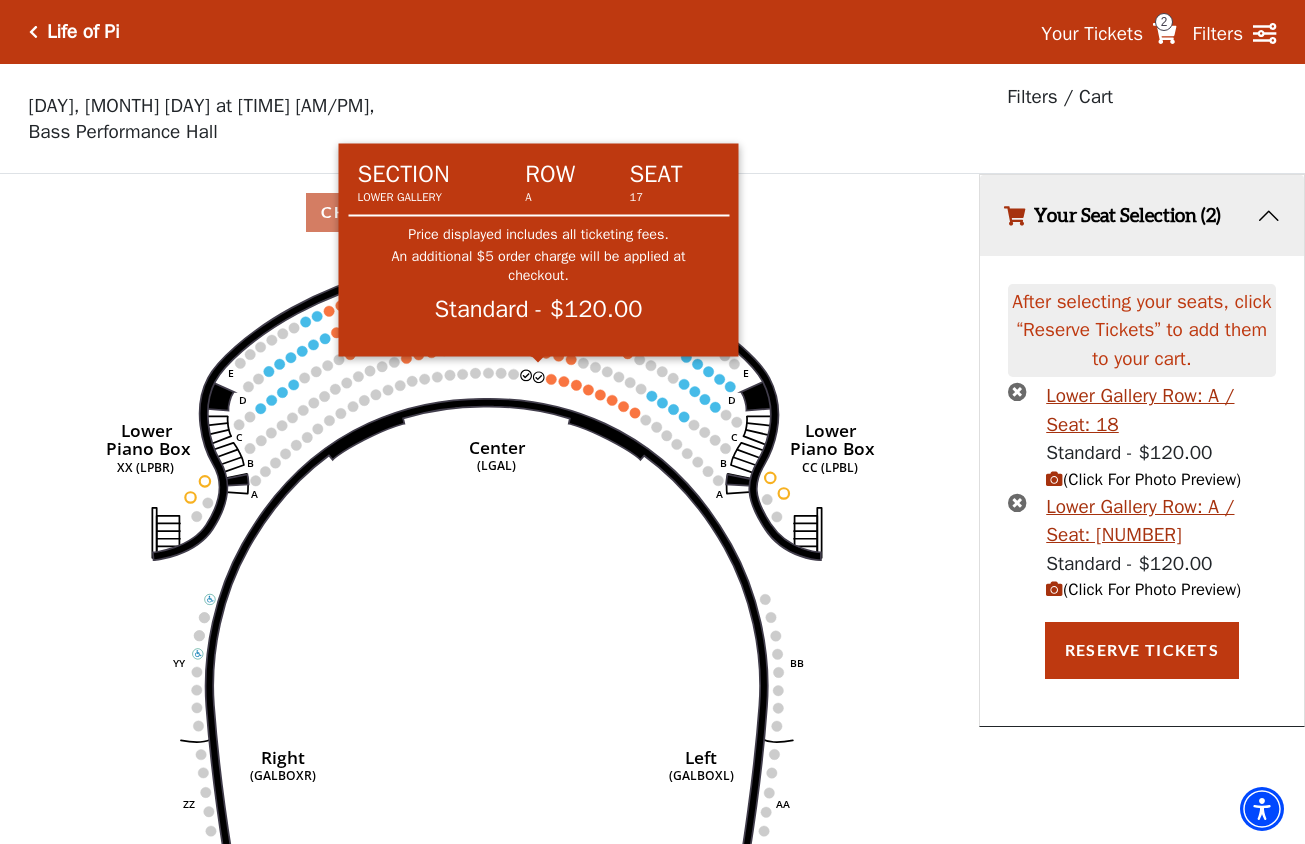 click 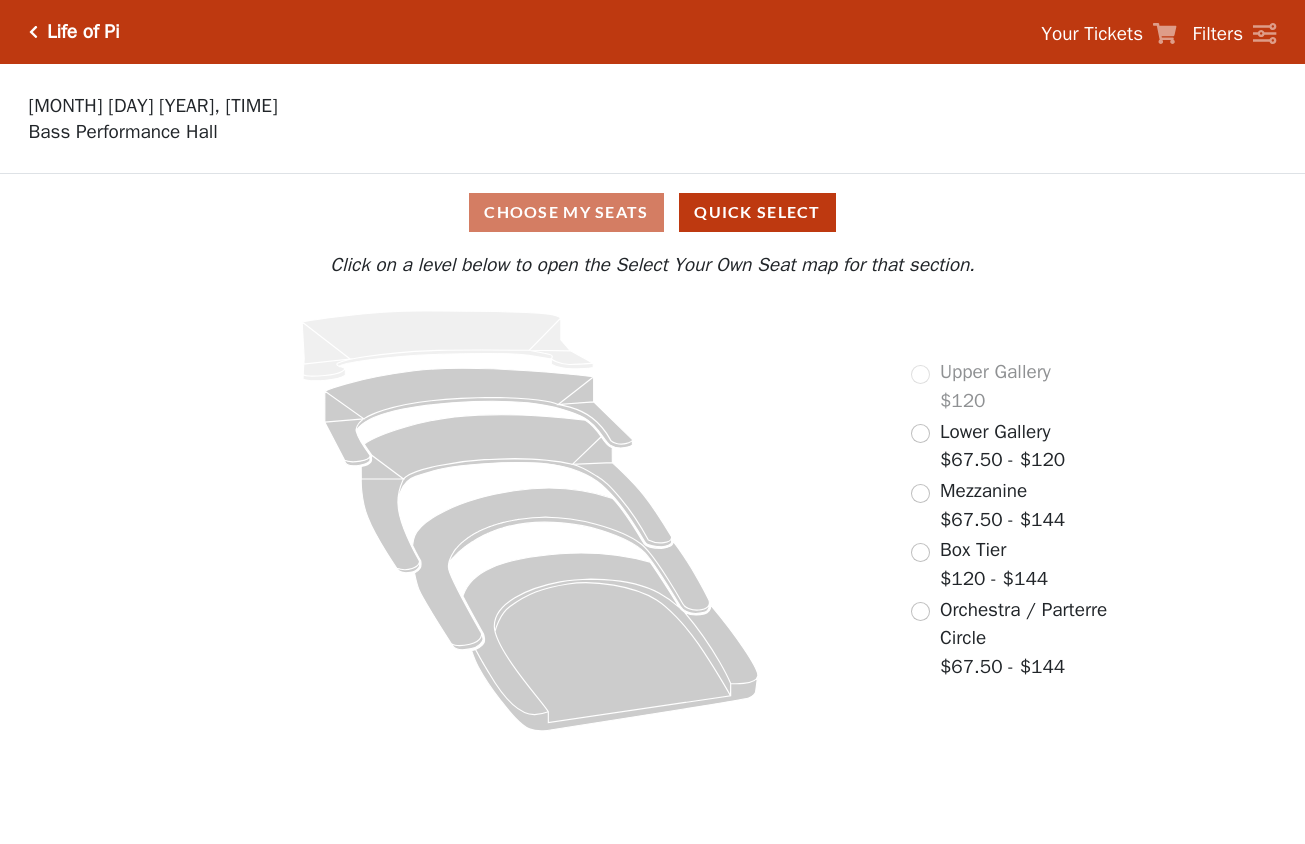 scroll, scrollTop: 0, scrollLeft: 0, axis: both 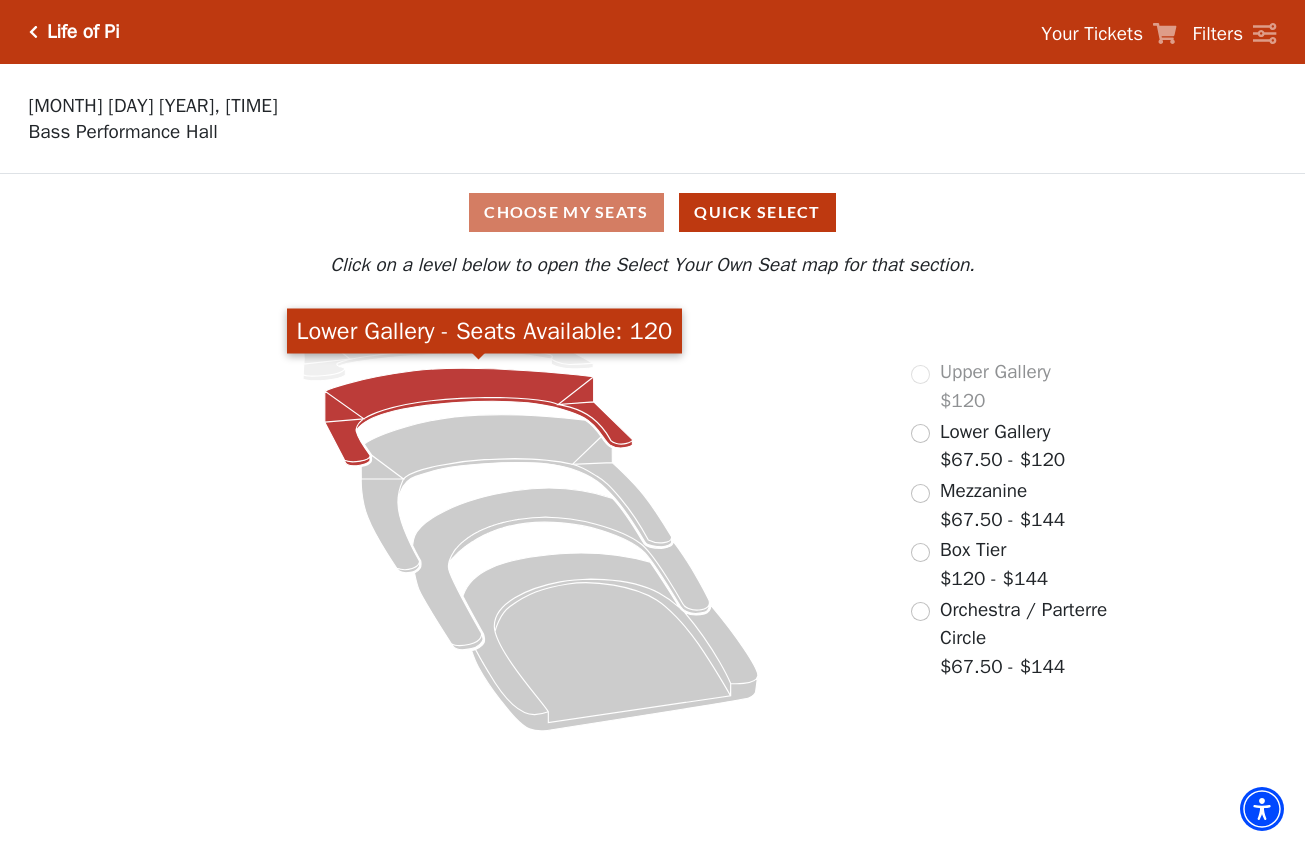click 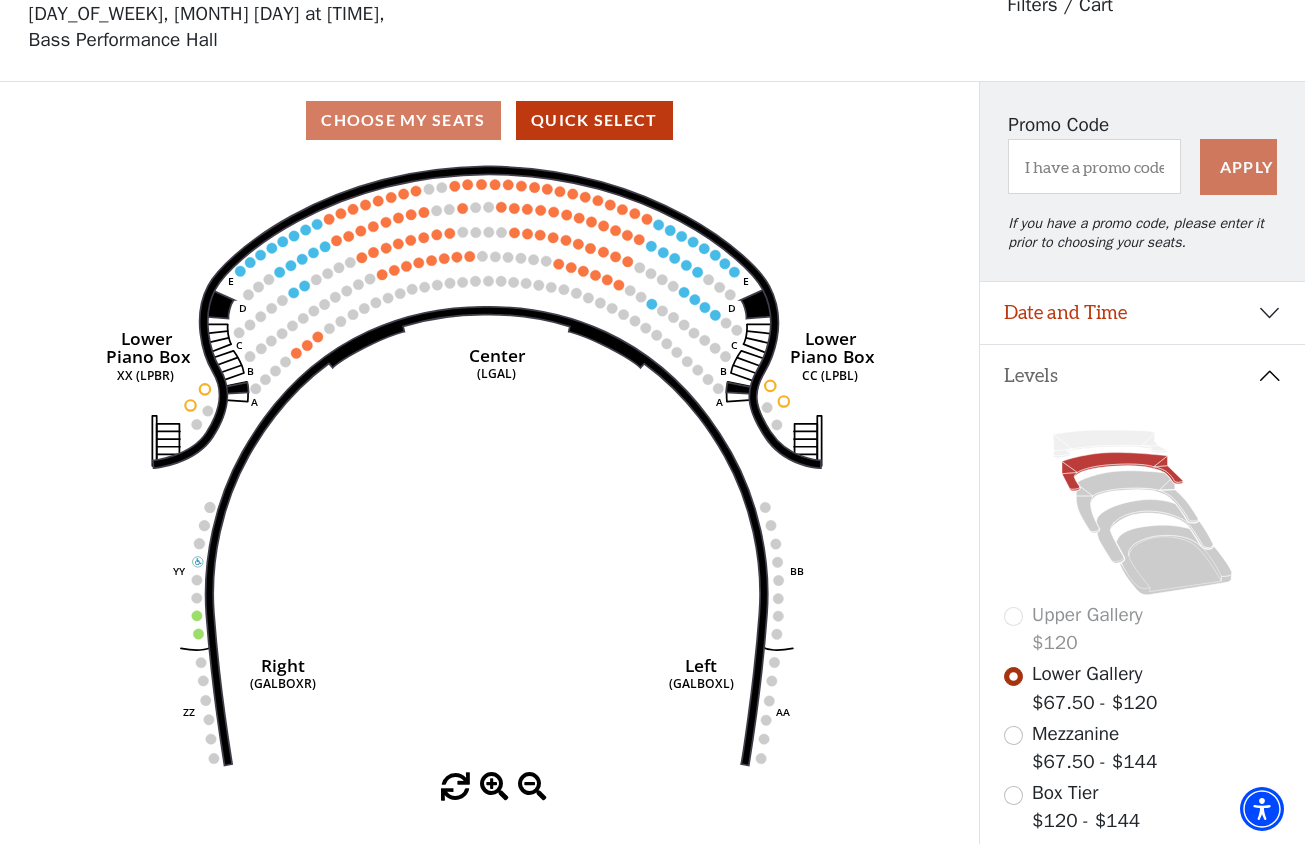 scroll, scrollTop: 92, scrollLeft: 0, axis: vertical 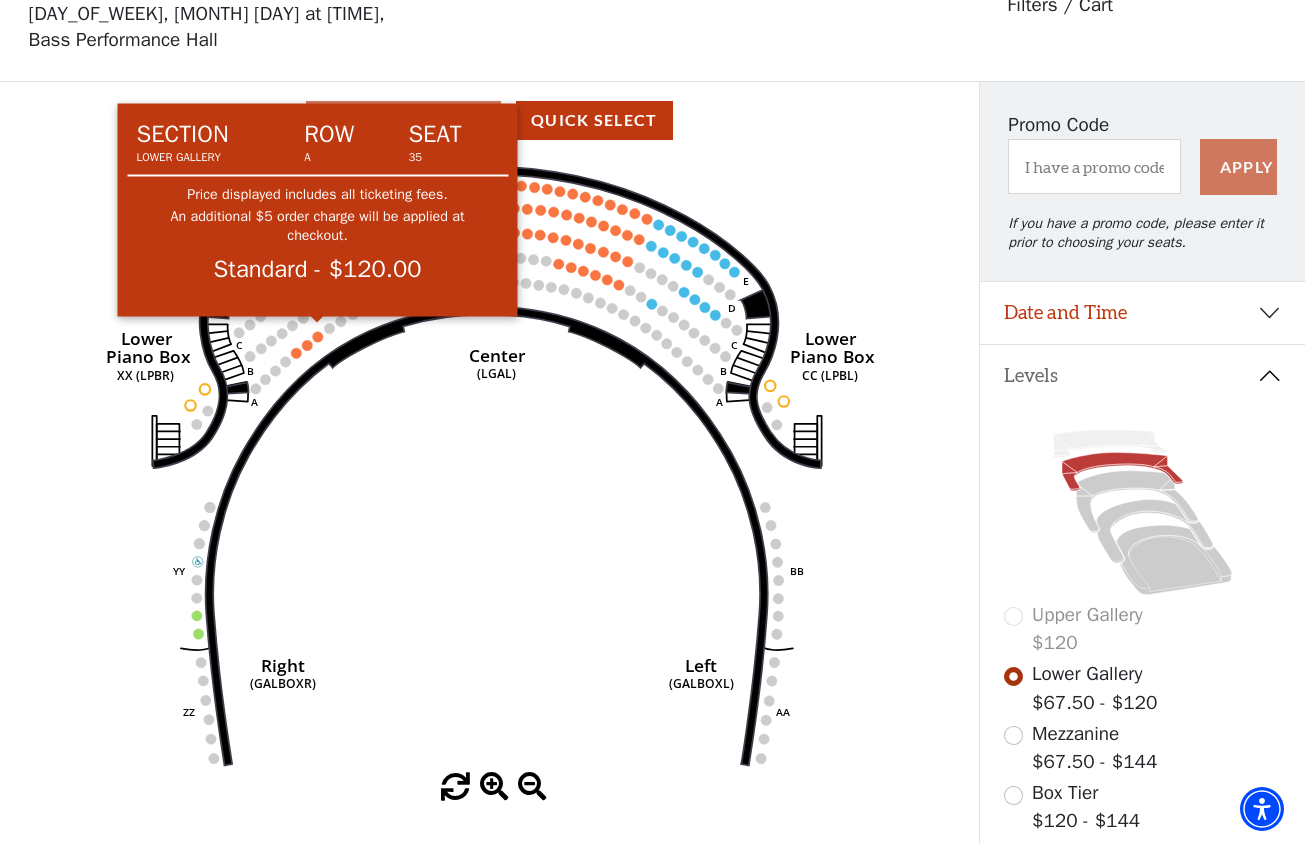 click 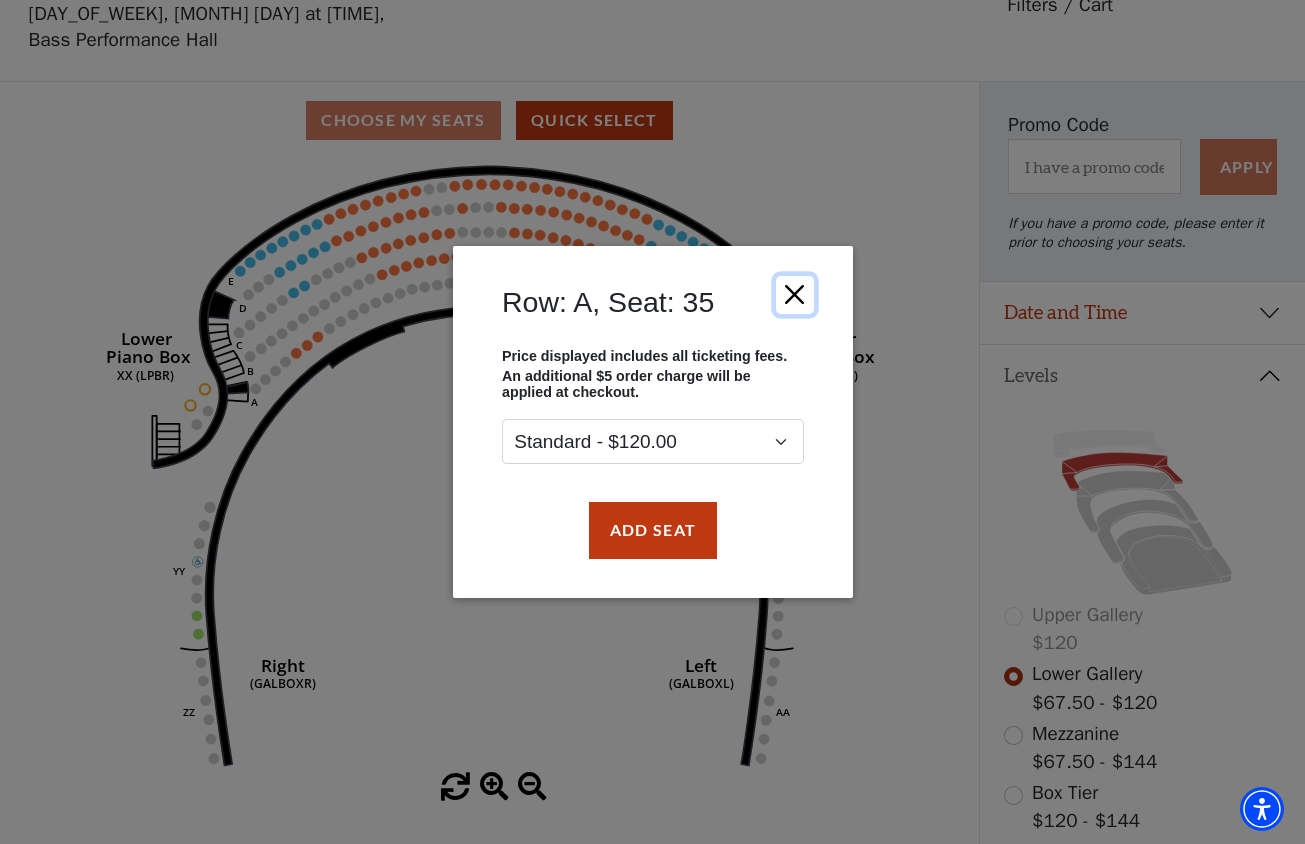 click at bounding box center [794, 295] 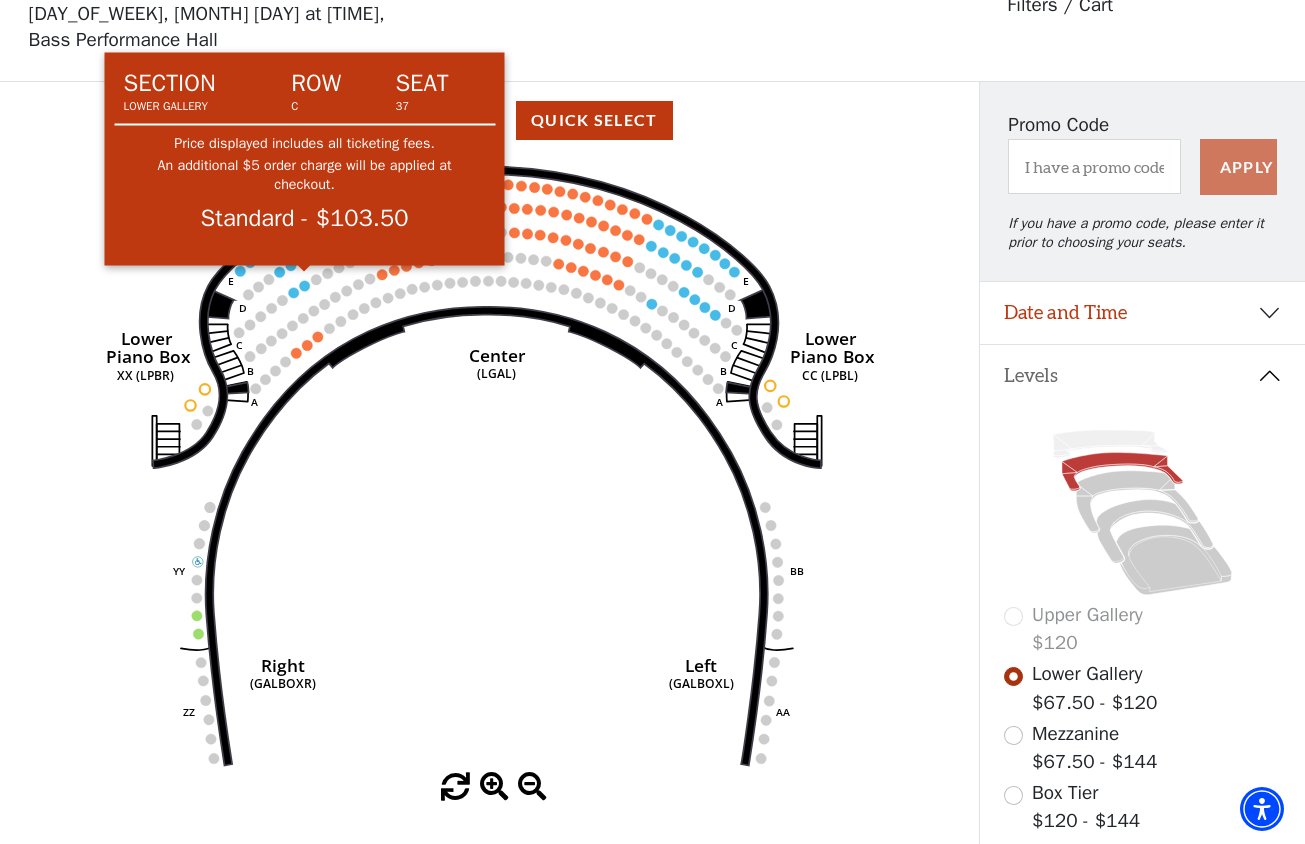 click 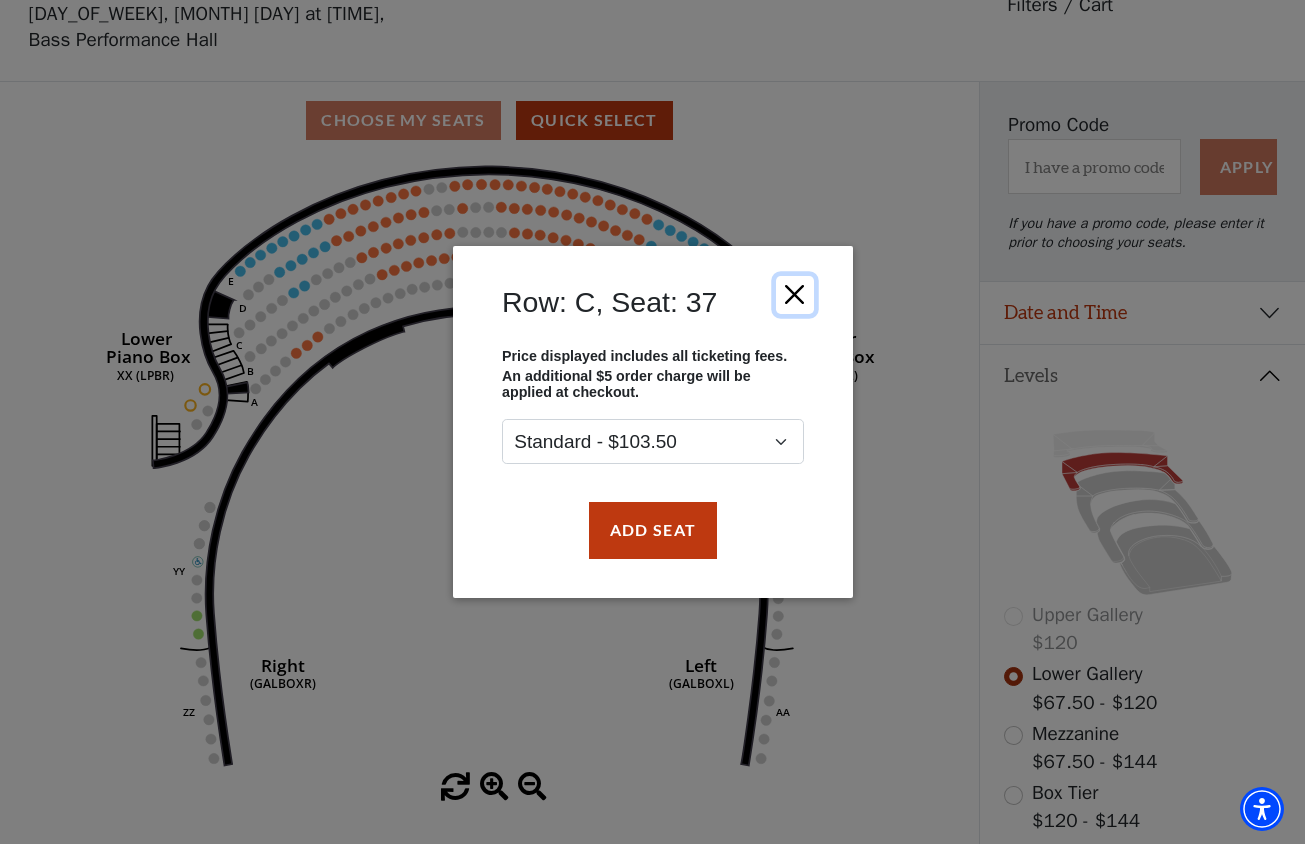 click at bounding box center [794, 295] 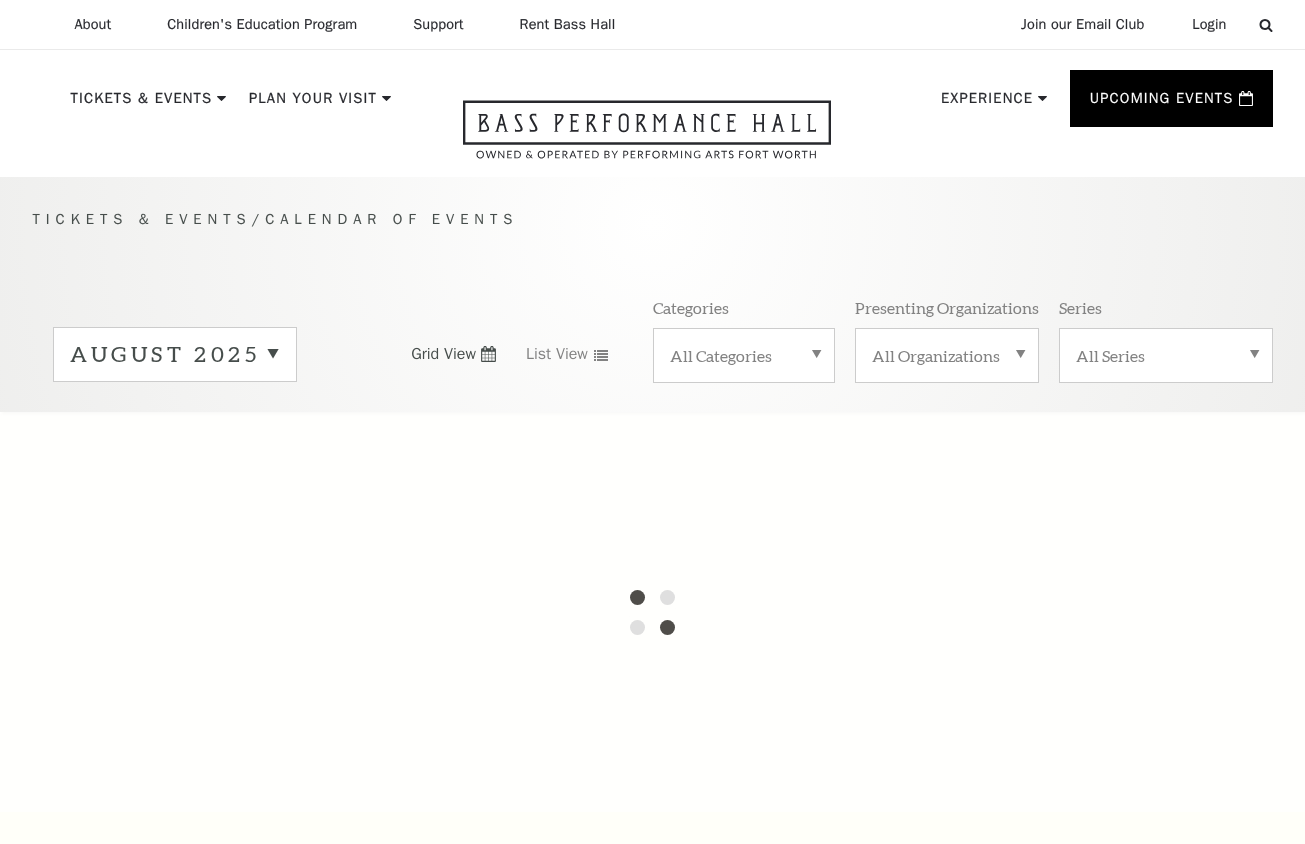 scroll, scrollTop: 0, scrollLeft: 0, axis: both 